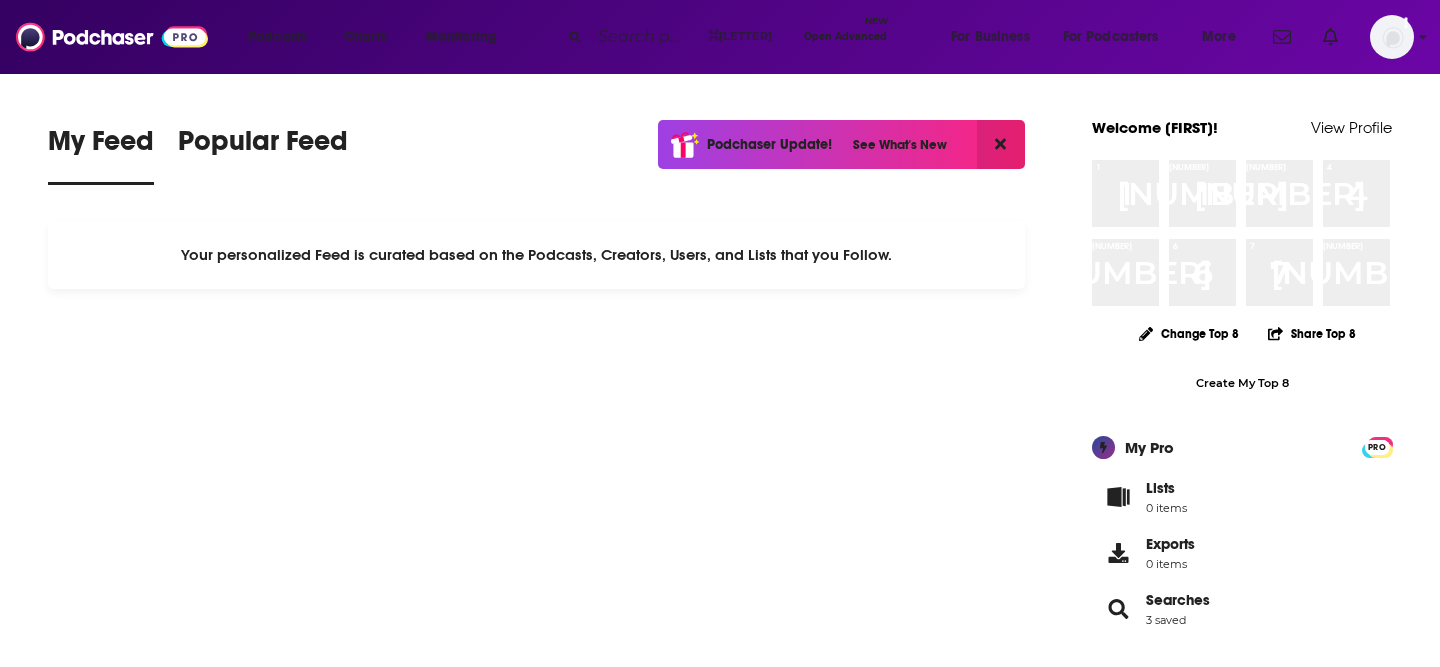 scroll, scrollTop: 0, scrollLeft: 0, axis: both 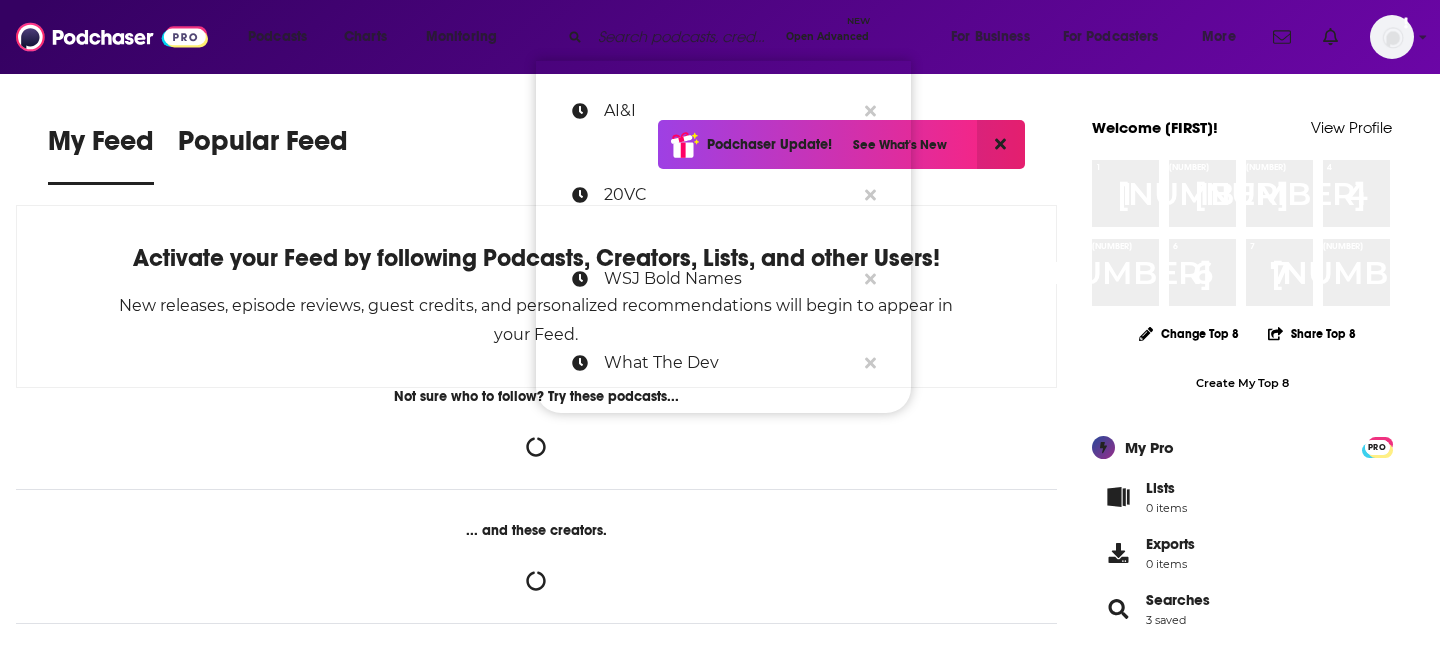 click at bounding box center [684, 37] 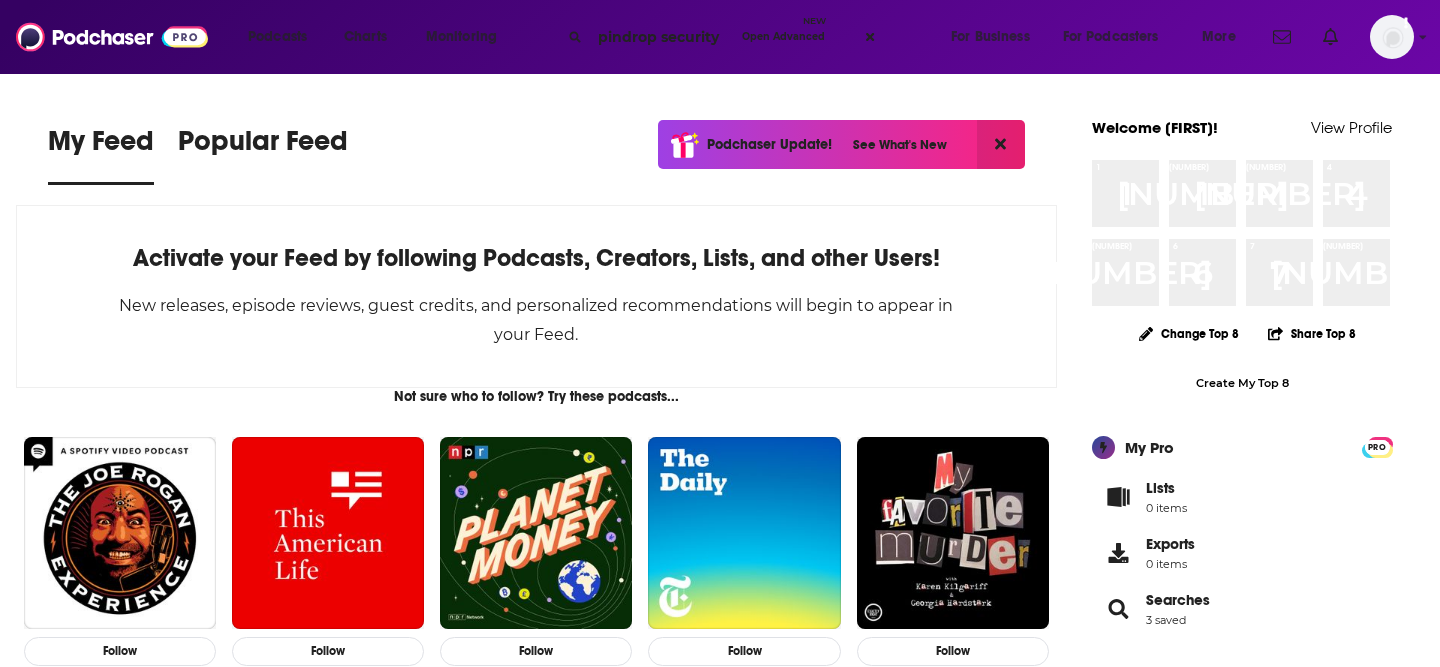 type on "pindrop security" 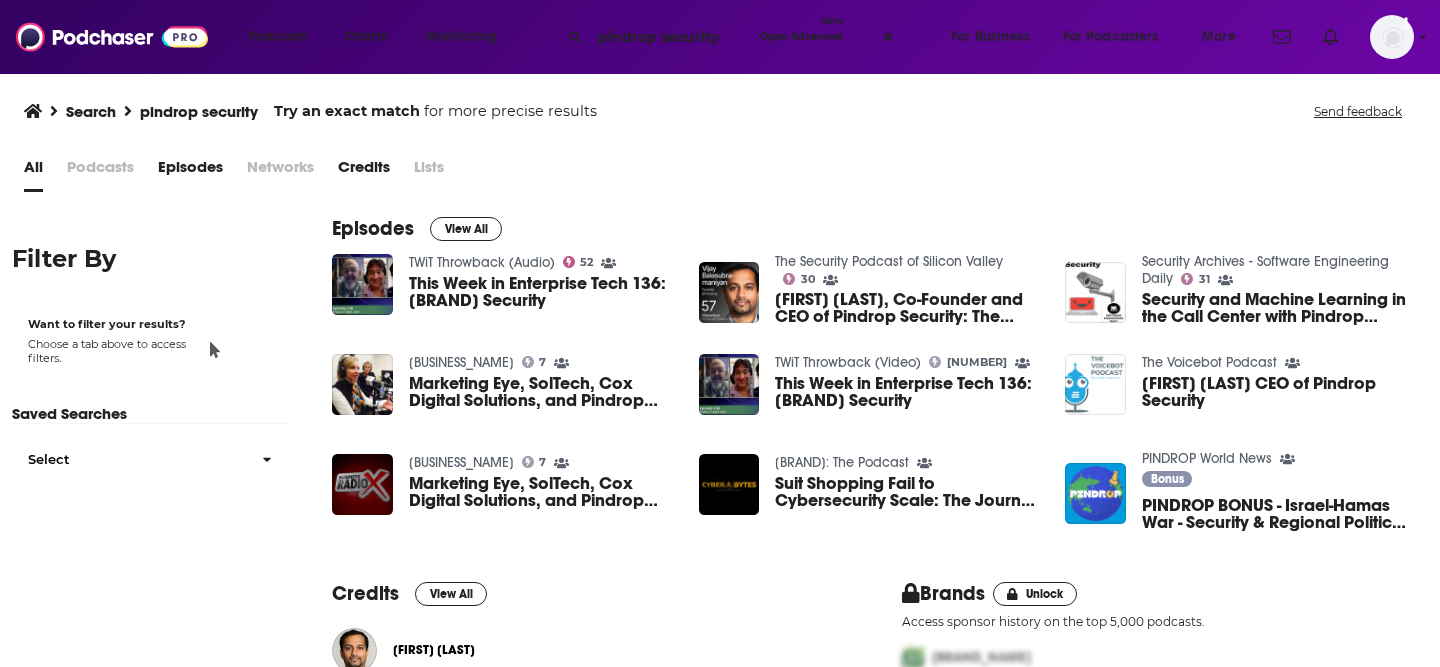 scroll, scrollTop: 7, scrollLeft: 0, axis: vertical 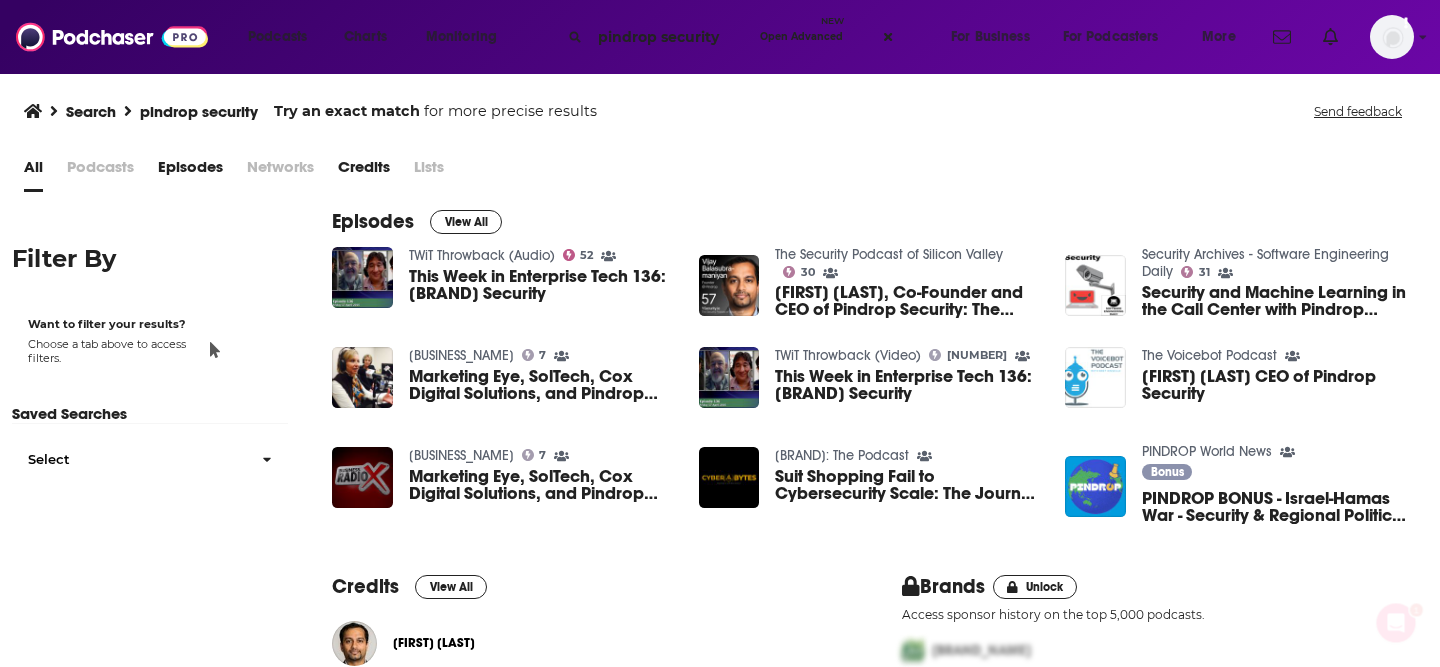 click on "This Week in Enterprise Tech 136: Pindrop Security" at bounding box center [542, 285] 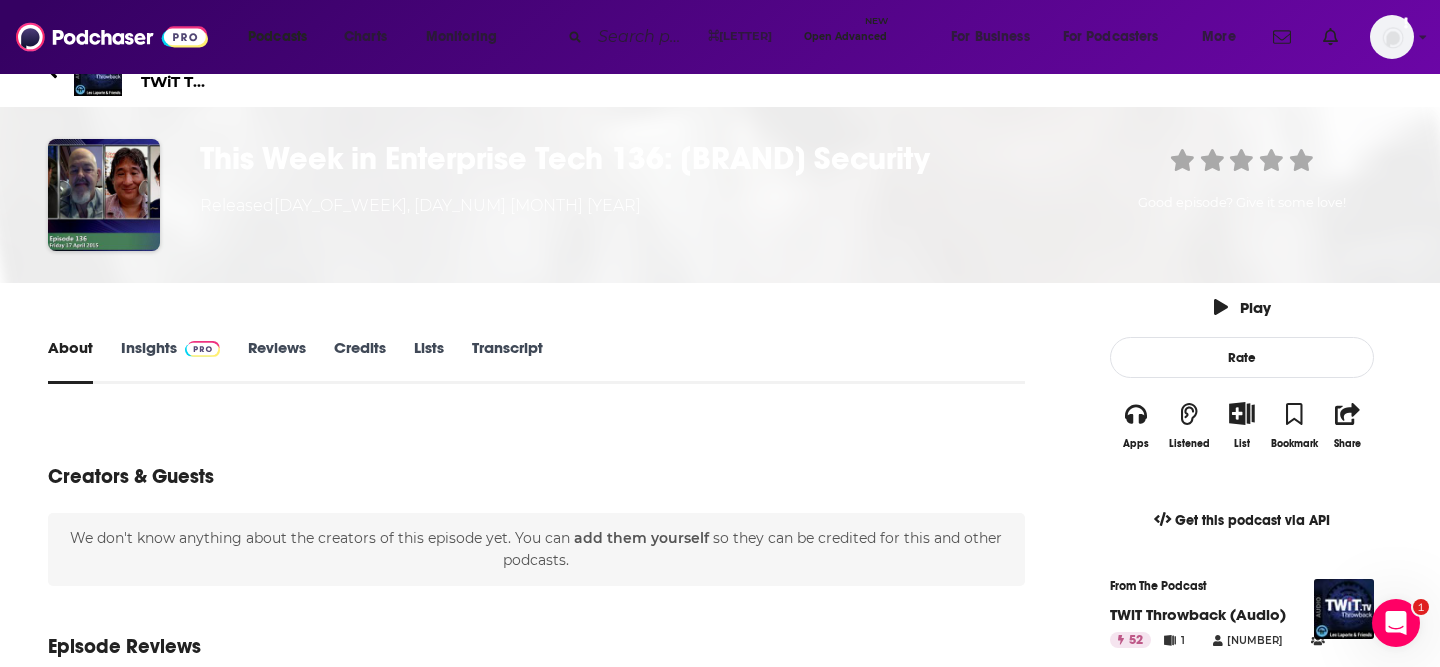 scroll, scrollTop: 0, scrollLeft: 0, axis: both 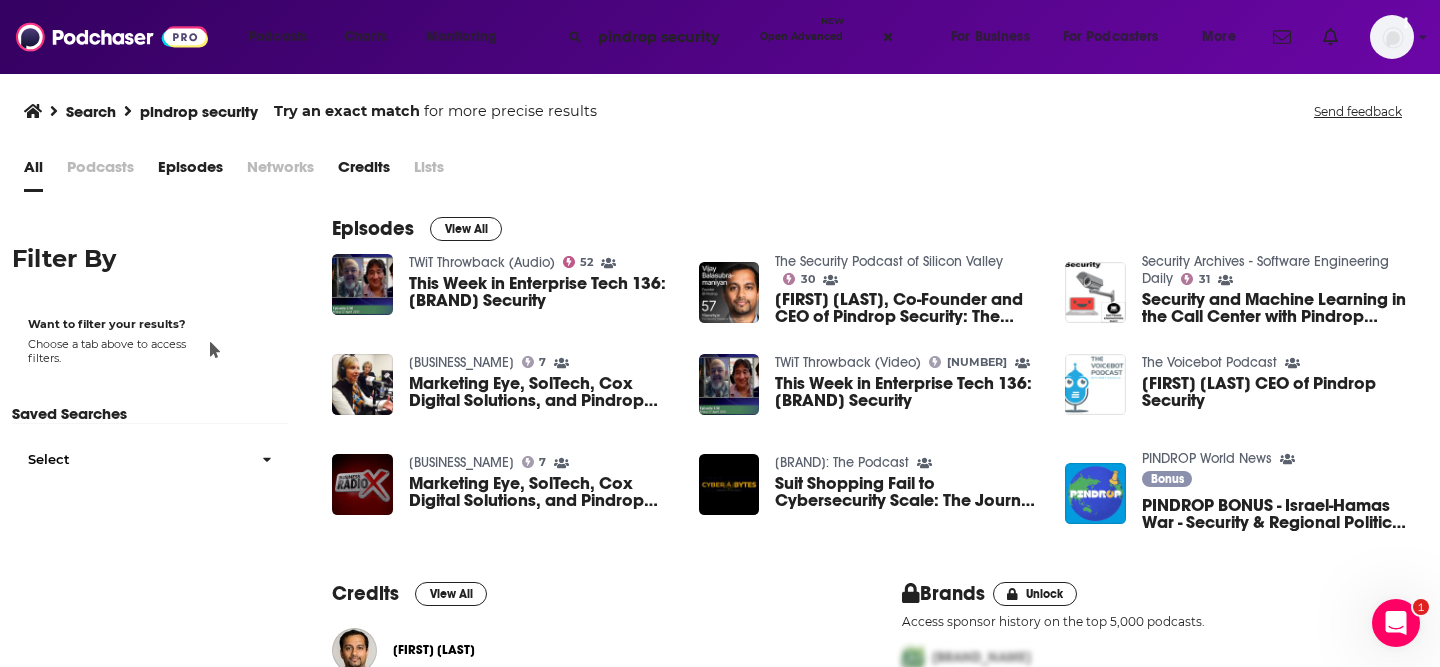 click on "Marketing Eye, SolTech, Cox Digital Solutions, and Pindrop Security" at bounding box center (542, 392) 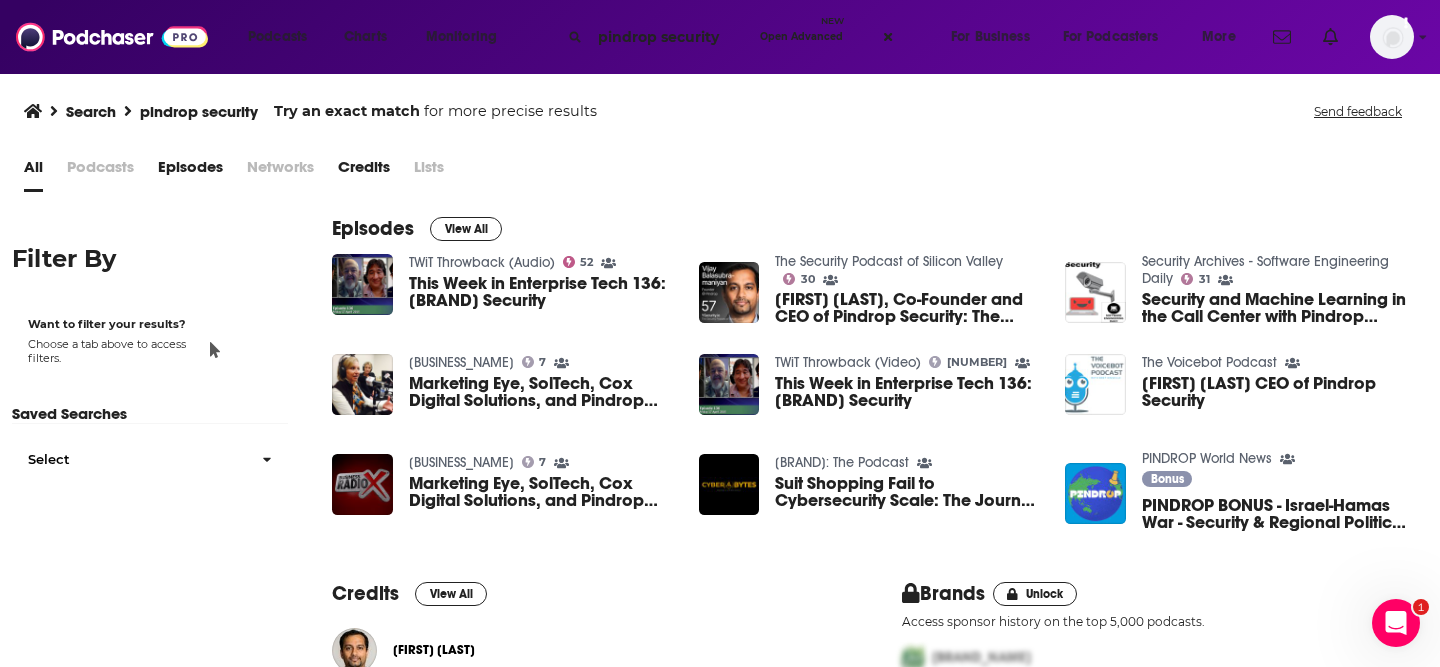 click on "Marketing Eye, SolTech, Cox Digital Solutions, and Pindrop Security" at bounding box center [542, 492] 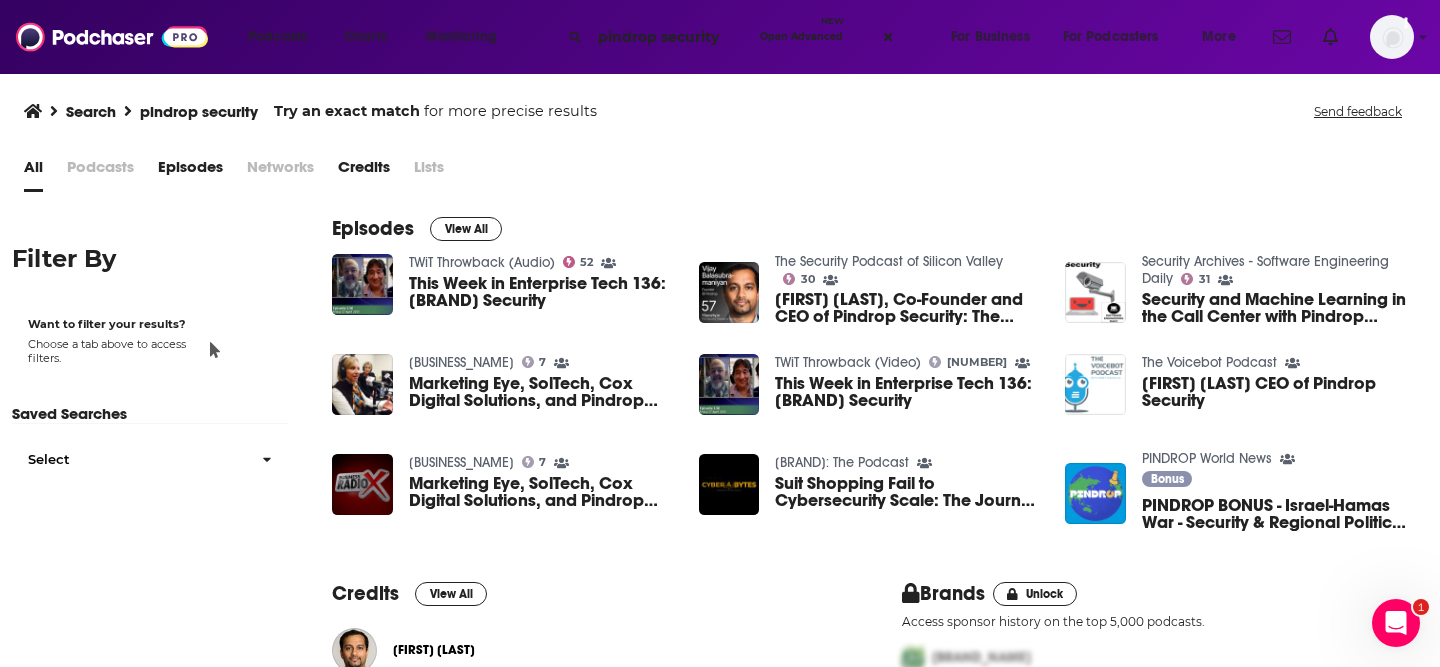 click on "Vijay Balasubramaniyan, Co-Founder and CEO of Pindrop Security: The Voice Behind Cutting-Edge Security" at bounding box center [908, 308] 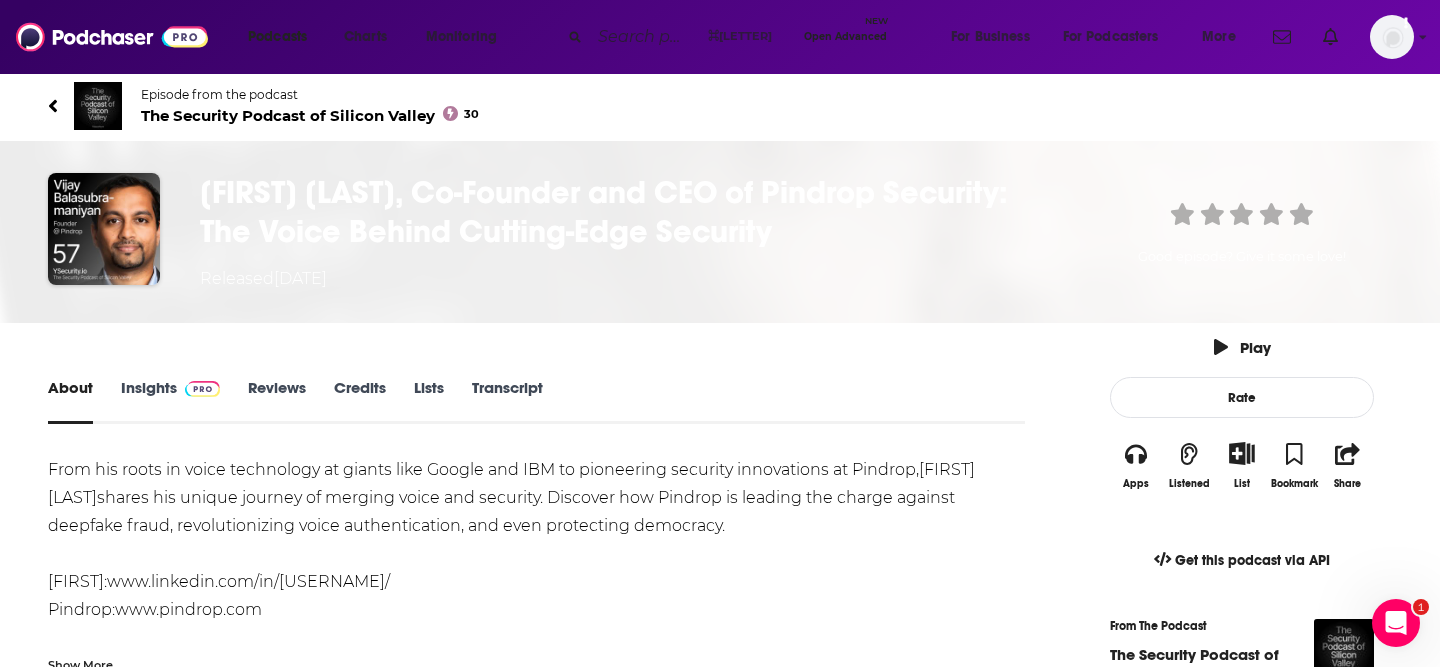 scroll, scrollTop: 0, scrollLeft: 0, axis: both 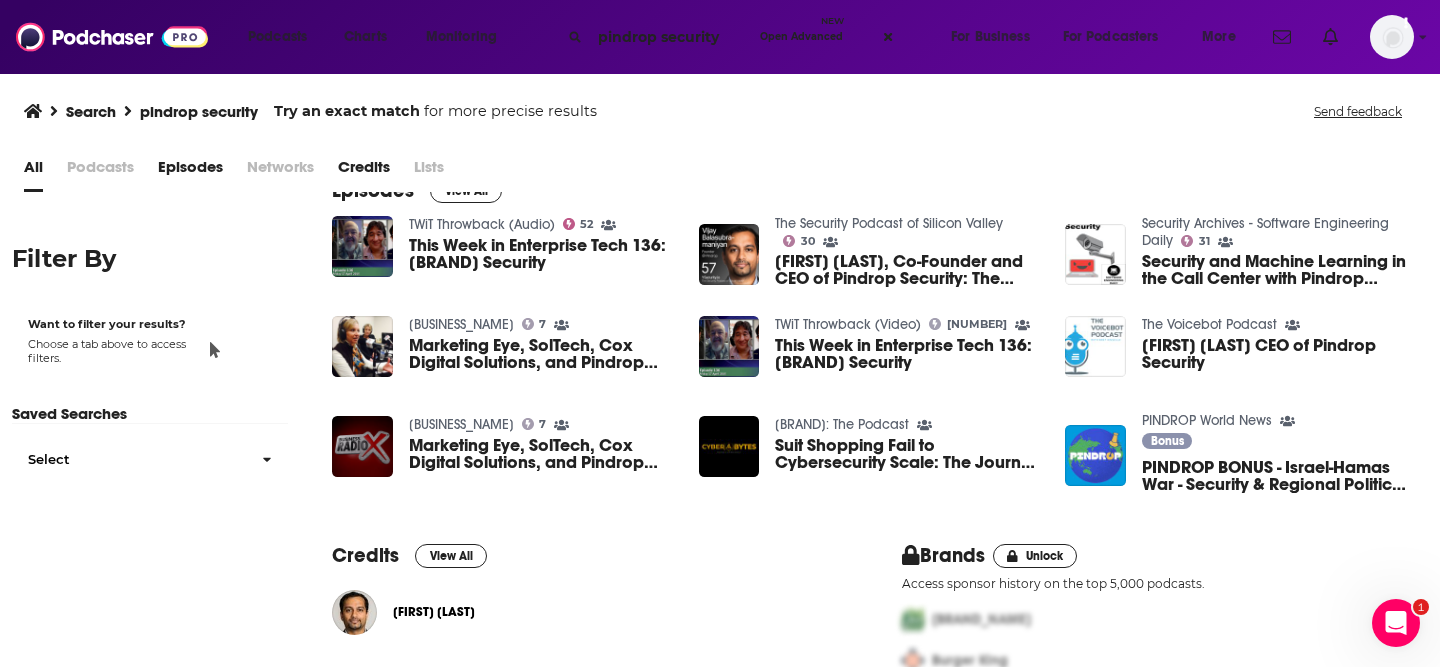 click on "Suit Shopping Fail to Cybersecurity Scale: The Journey to a Billion-Dollar Empire - Vijay Balasubramaniyan, Pindrop Security" at bounding box center (908, 454) 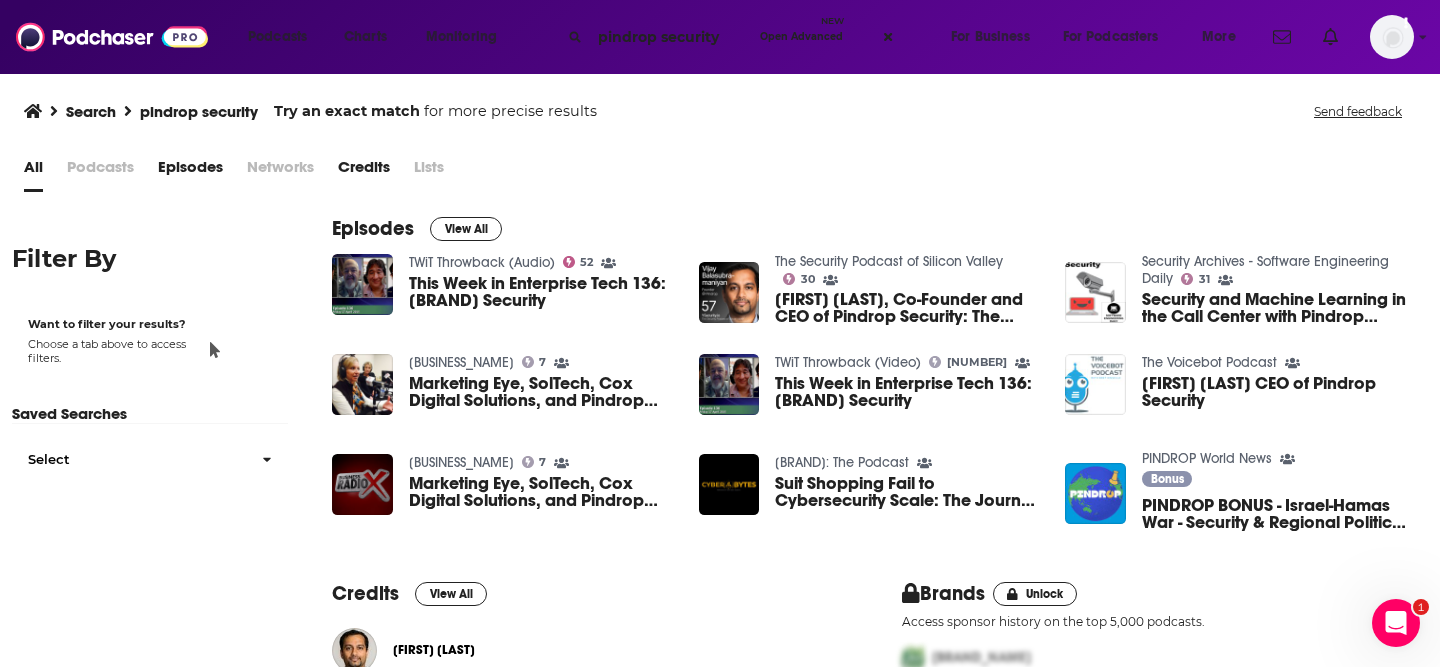 click on "Security and Machine Learning in the Call Center with Pindrop Security’s Chris Halaschek" at bounding box center (1275, 308) 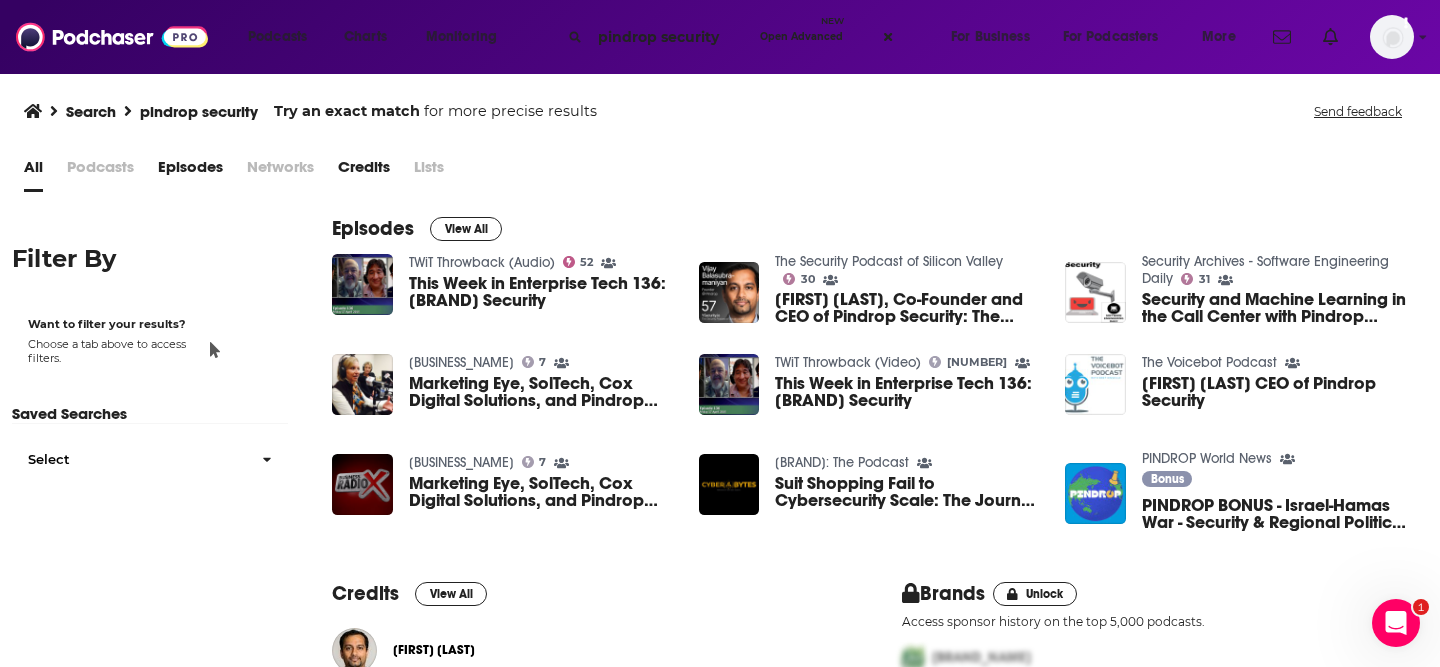 click on "Vijay Balasubramaniyan CEO of Pindrop Security" at bounding box center [1275, 392] 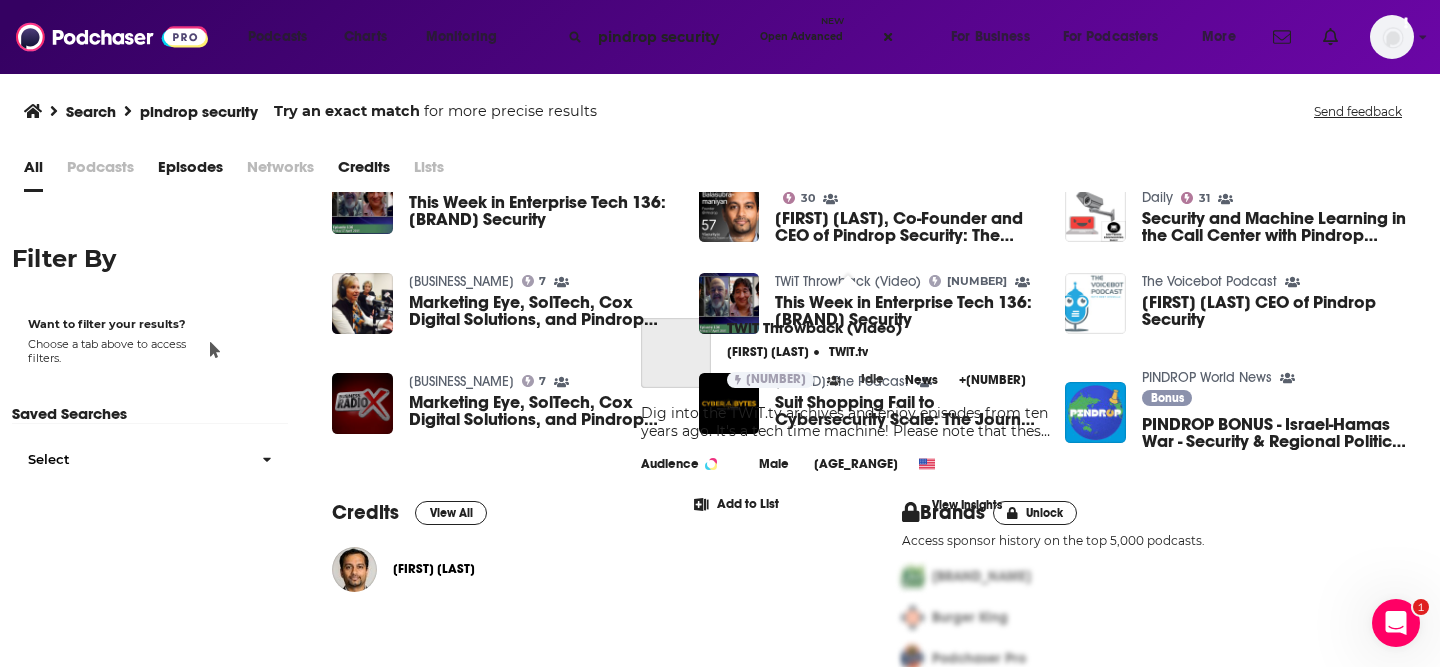 scroll, scrollTop: 117, scrollLeft: 0, axis: vertical 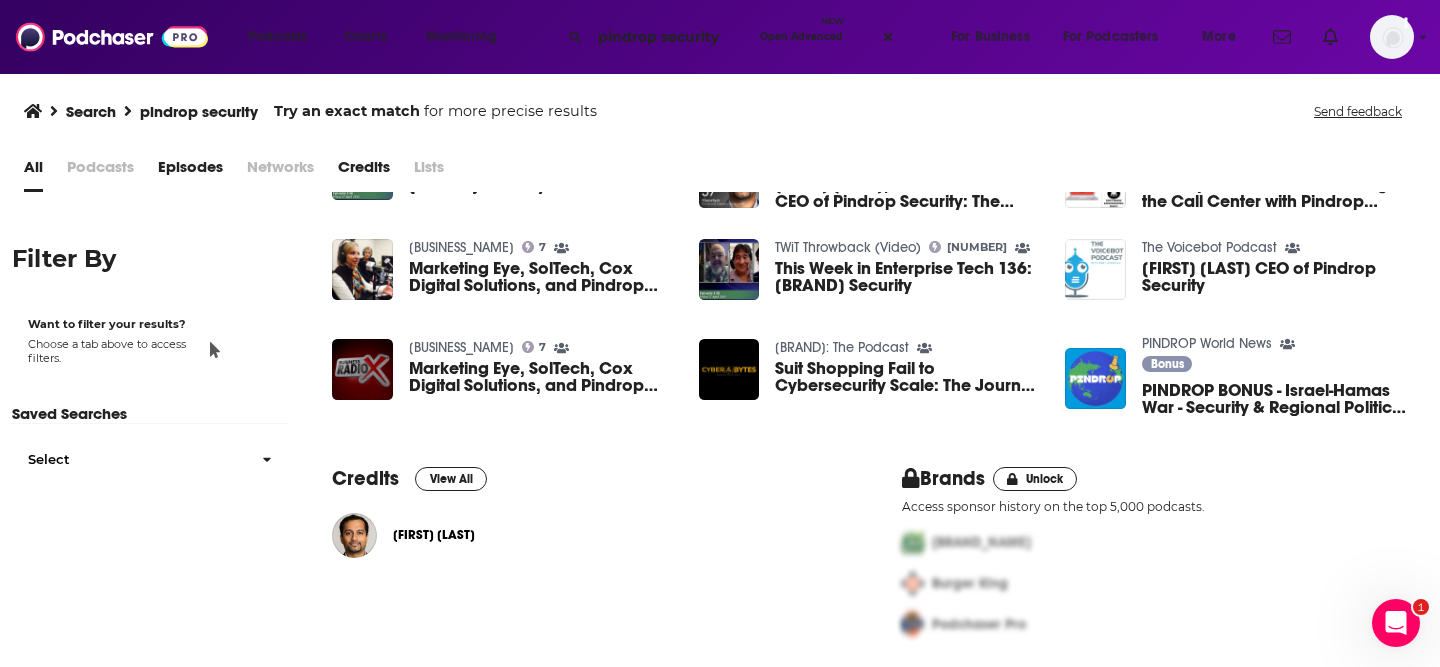 click on "Vijay Balasubramaniyan" at bounding box center [434, 535] 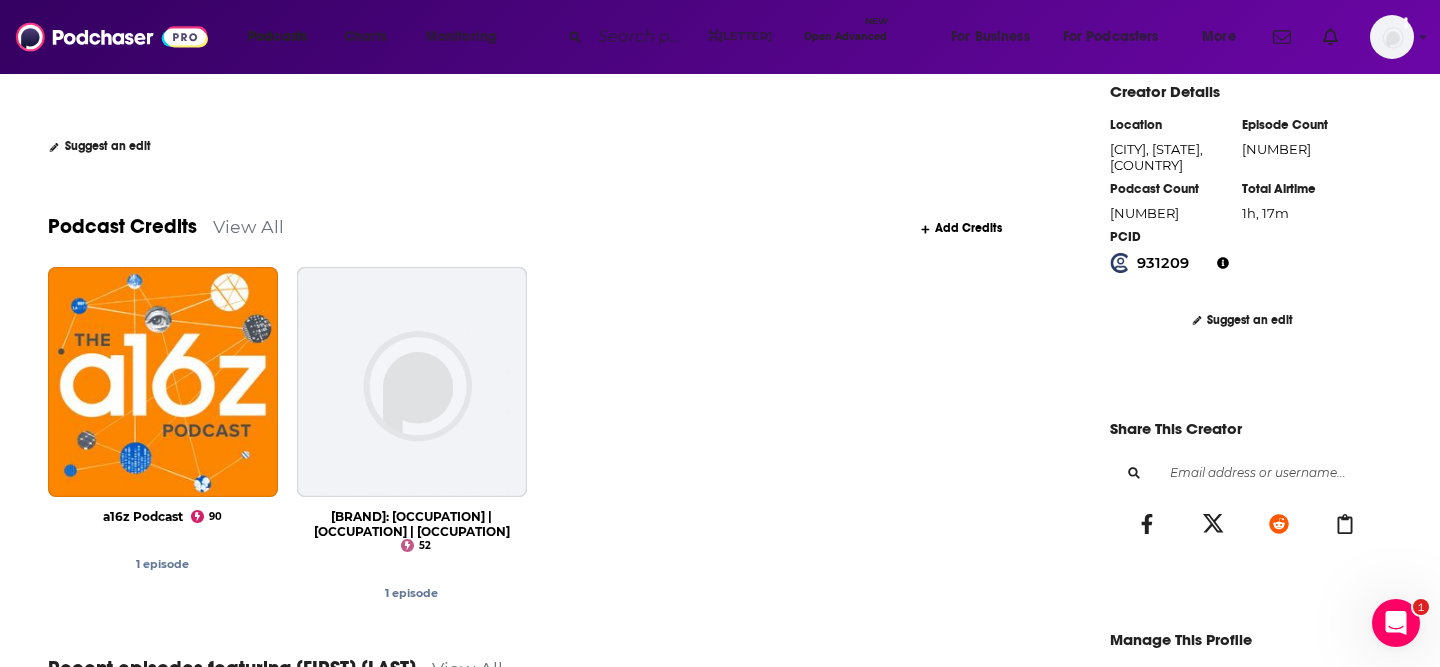 scroll, scrollTop: 460, scrollLeft: 0, axis: vertical 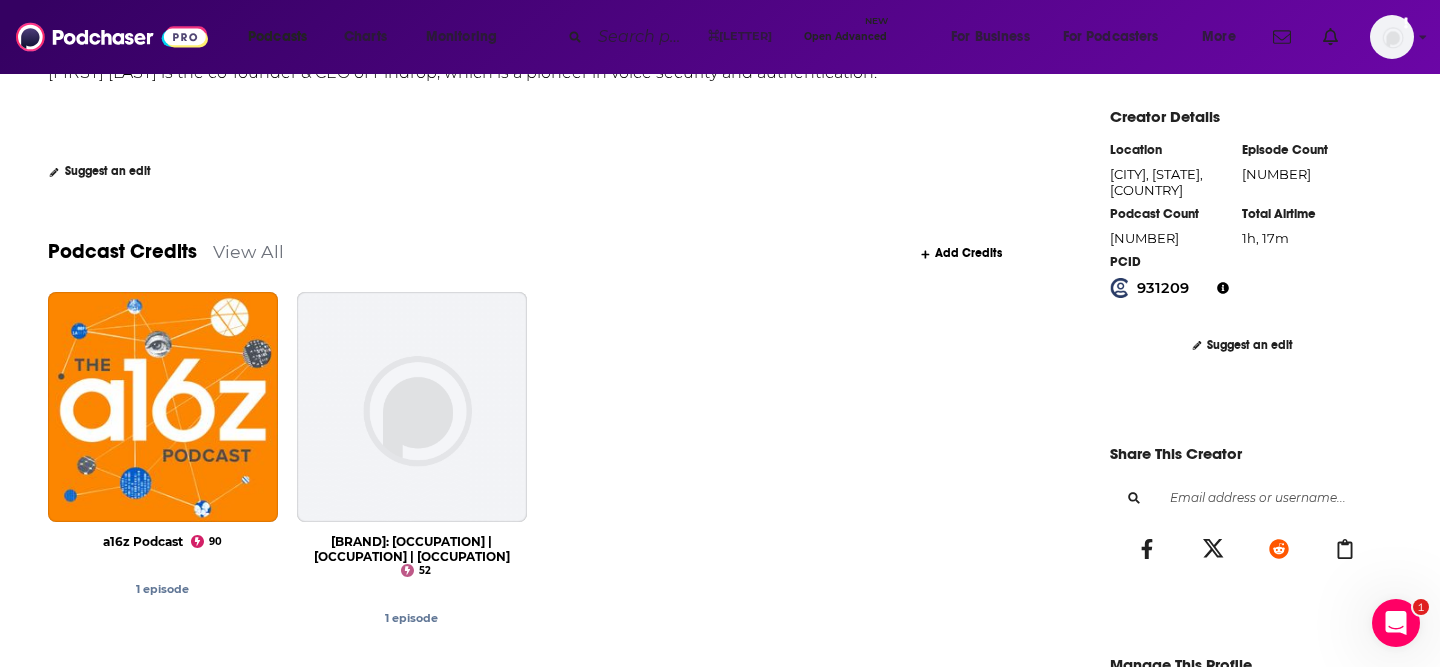 click on "View All" at bounding box center [248, 251] 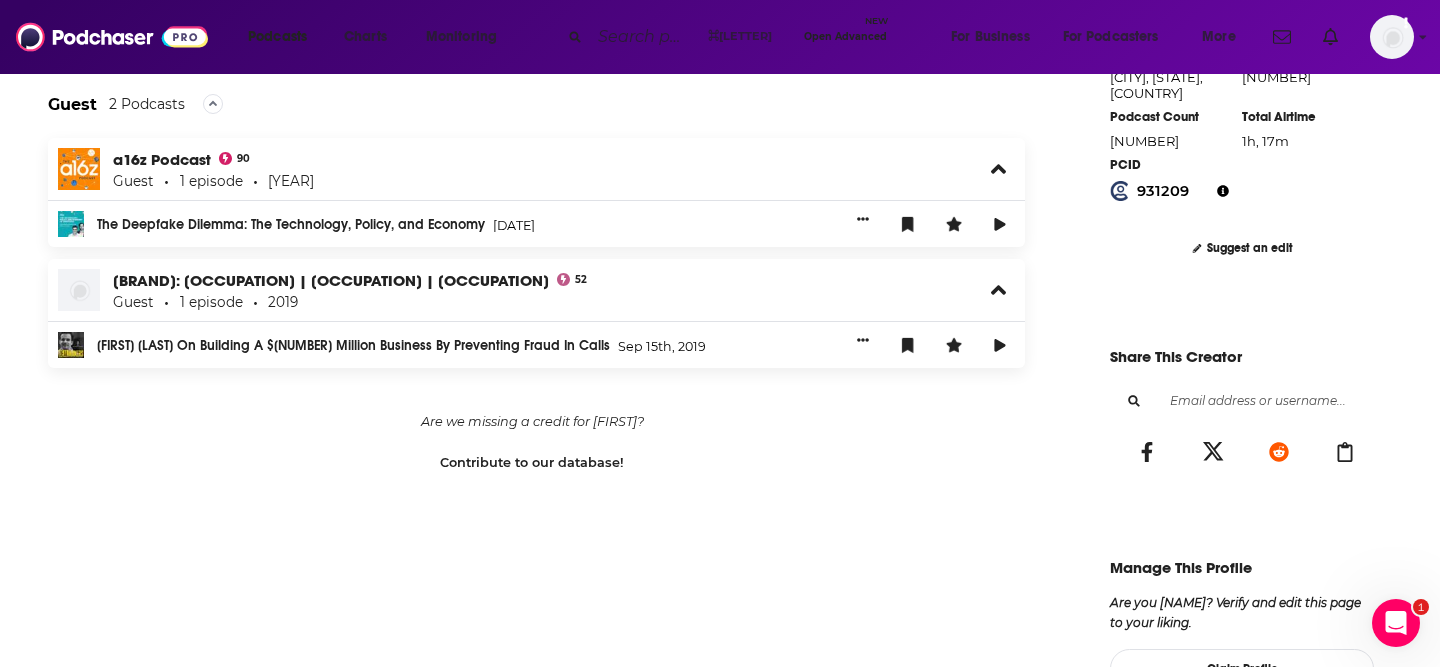 scroll, scrollTop: 542, scrollLeft: 0, axis: vertical 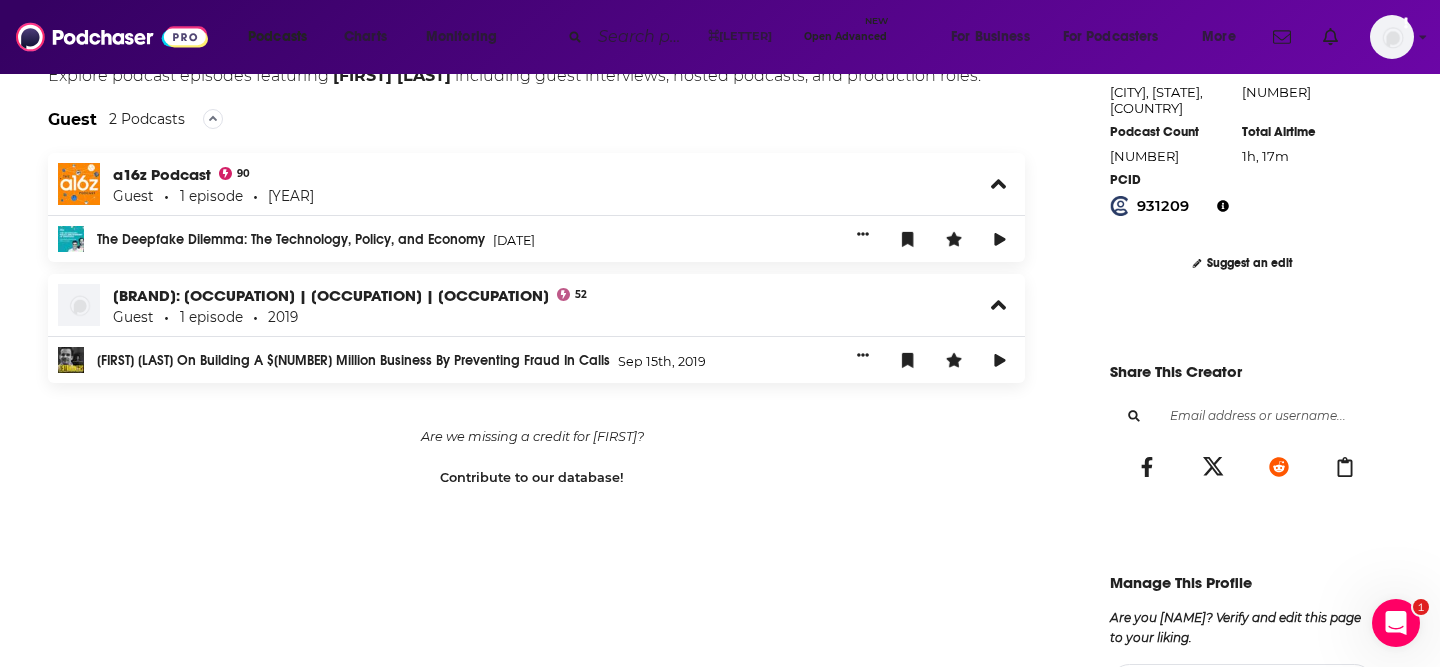 click on "The Deepfake Dilemma: The Technology, Policy, and Economy" at bounding box center (291, 240) 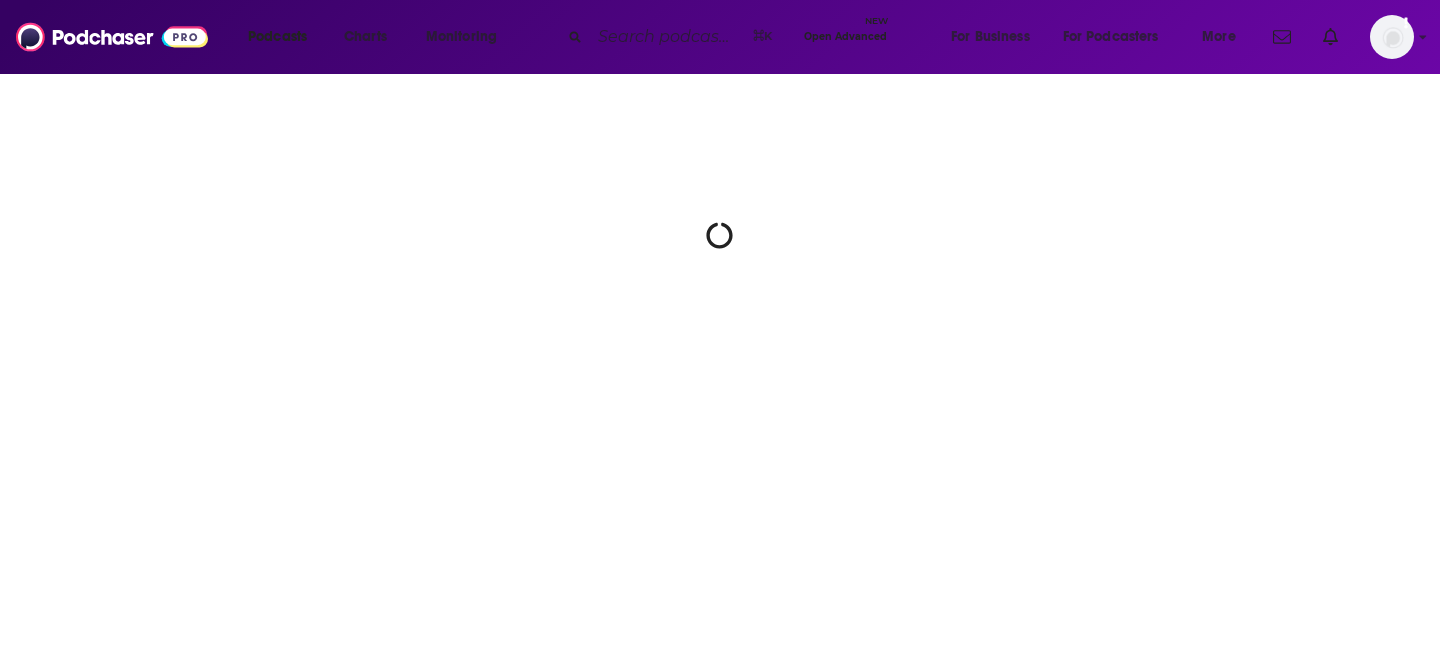 scroll, scrollTop: 0, scrollLeft: 0, axis: both 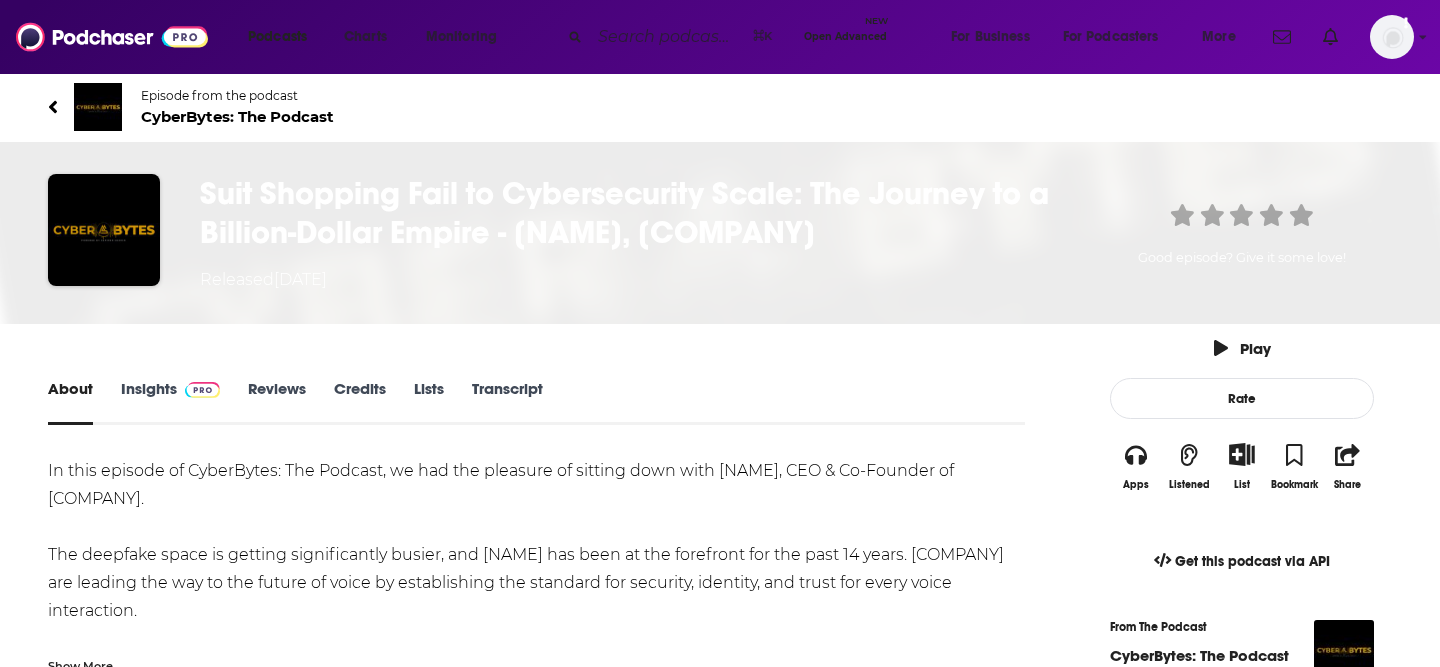 drag, startPoint x: 869, startPoint y: 271, endPoint x: 272, endPoint y: 194, distance: 601.9452 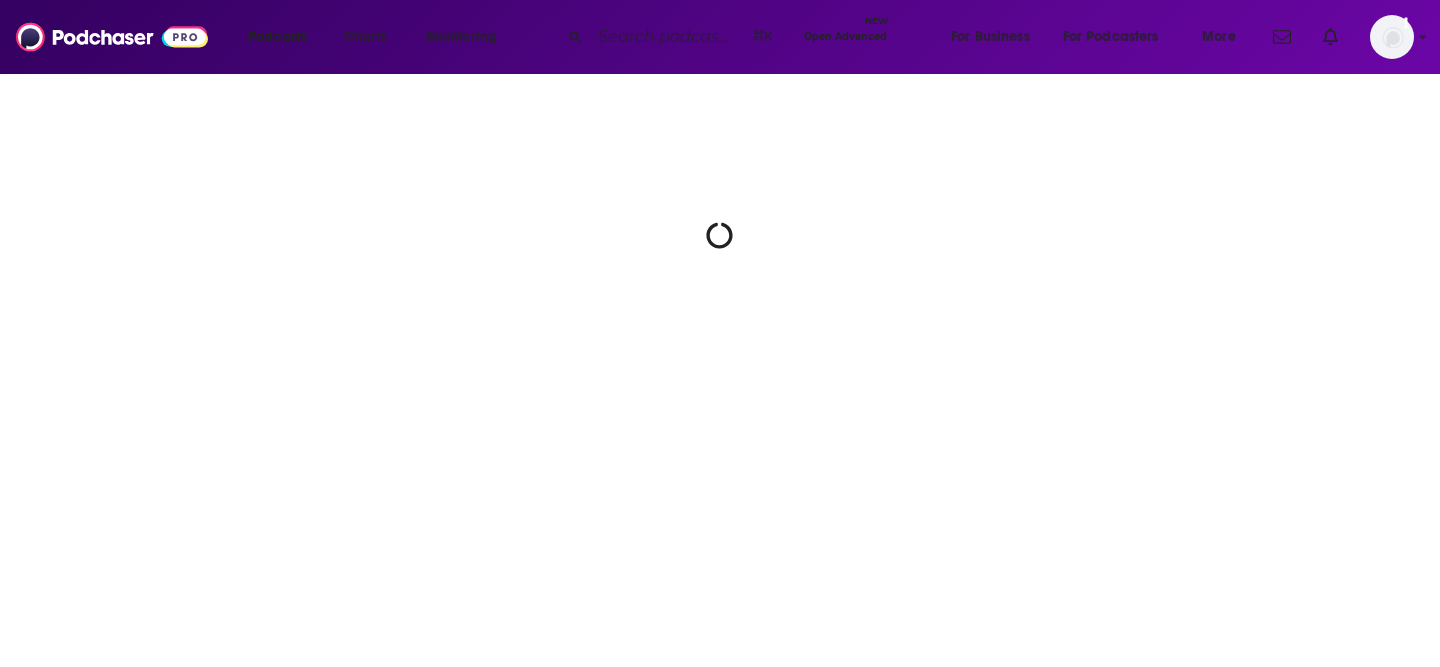 scroll, scrollTop: 0, scrollLeft: 0, axis: both 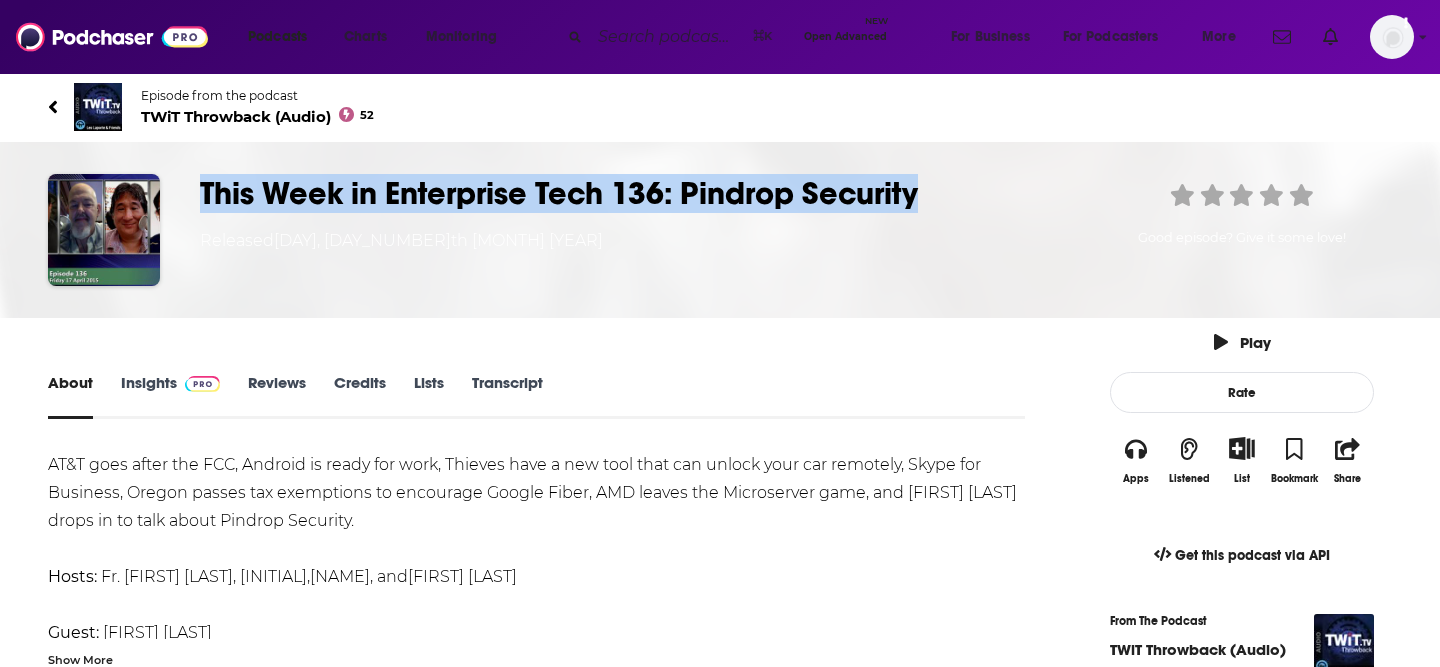drag, startPoint x: 411, startPoint y: 239, endPoint x: 272, endPoint y: 184, distance: 149.48578 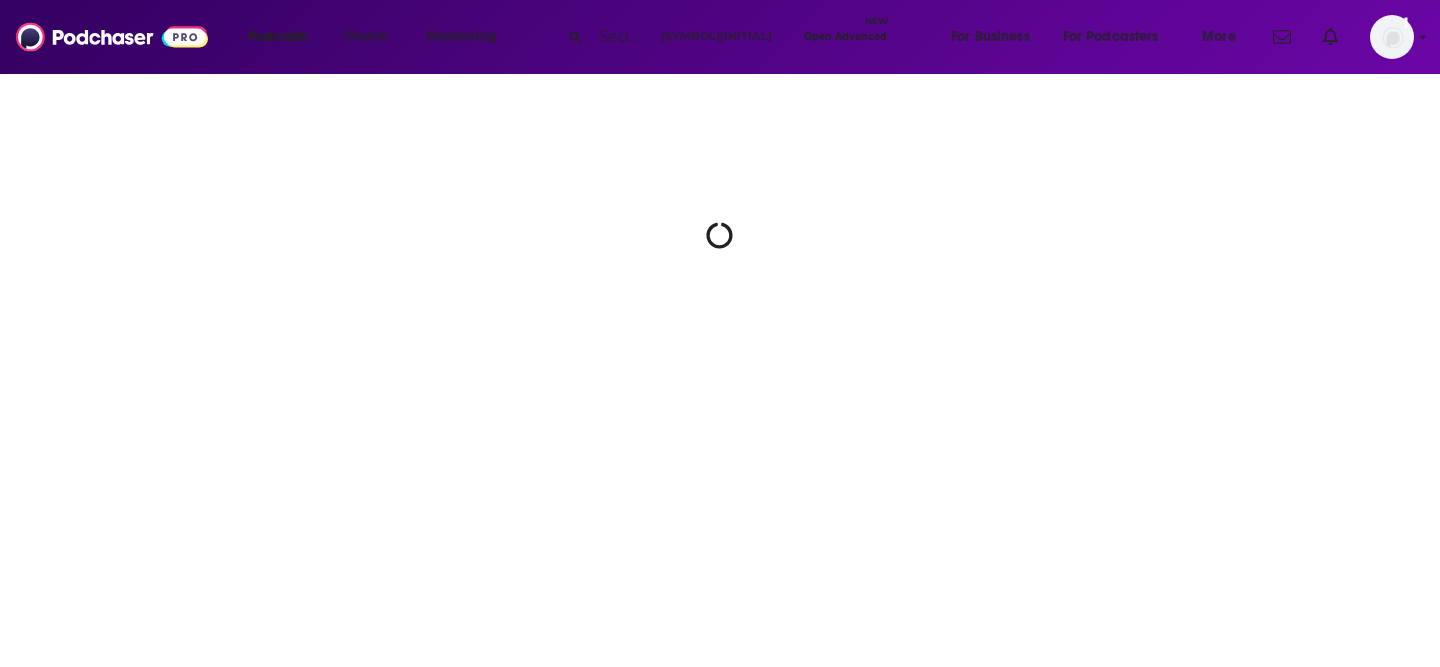 scroll, scrollTop: 0, scrollLeft: 0, axis: both 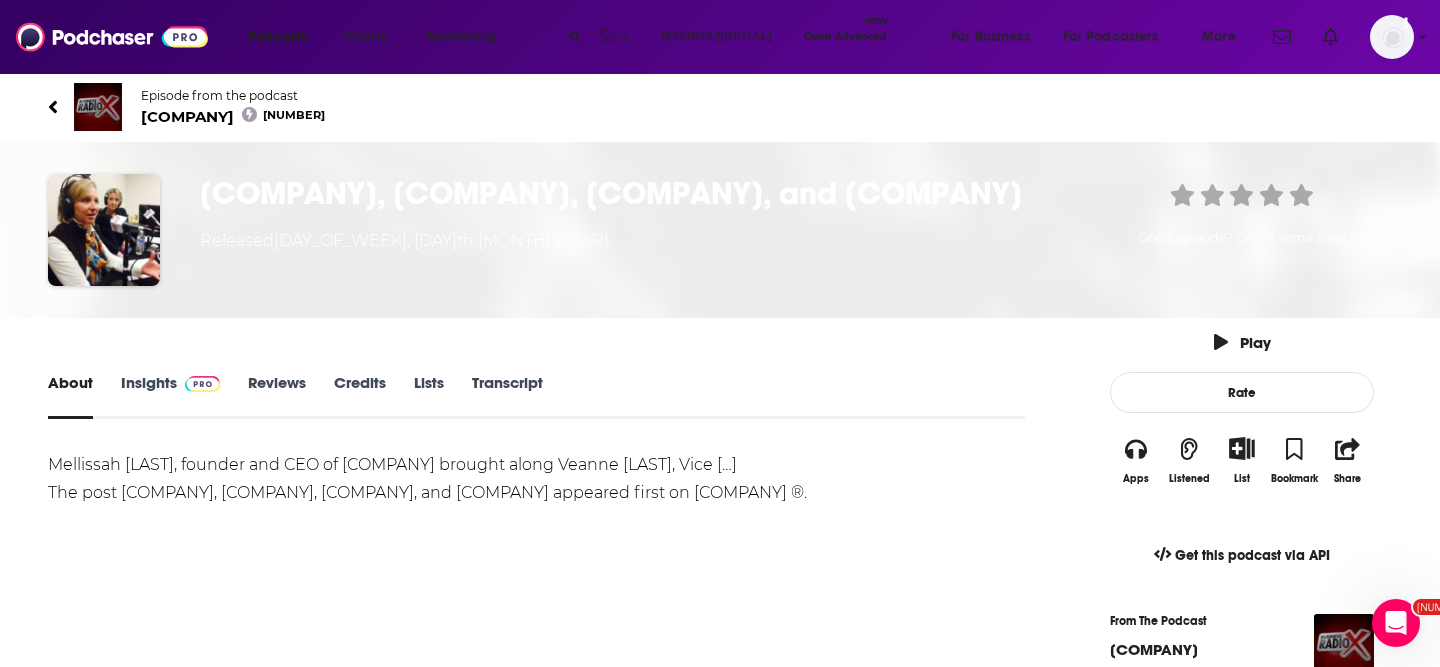 drag, startPoint x: 610, startPoint y: 231, endPoint x: 280, endPoint y: 190, distance: 332.5372 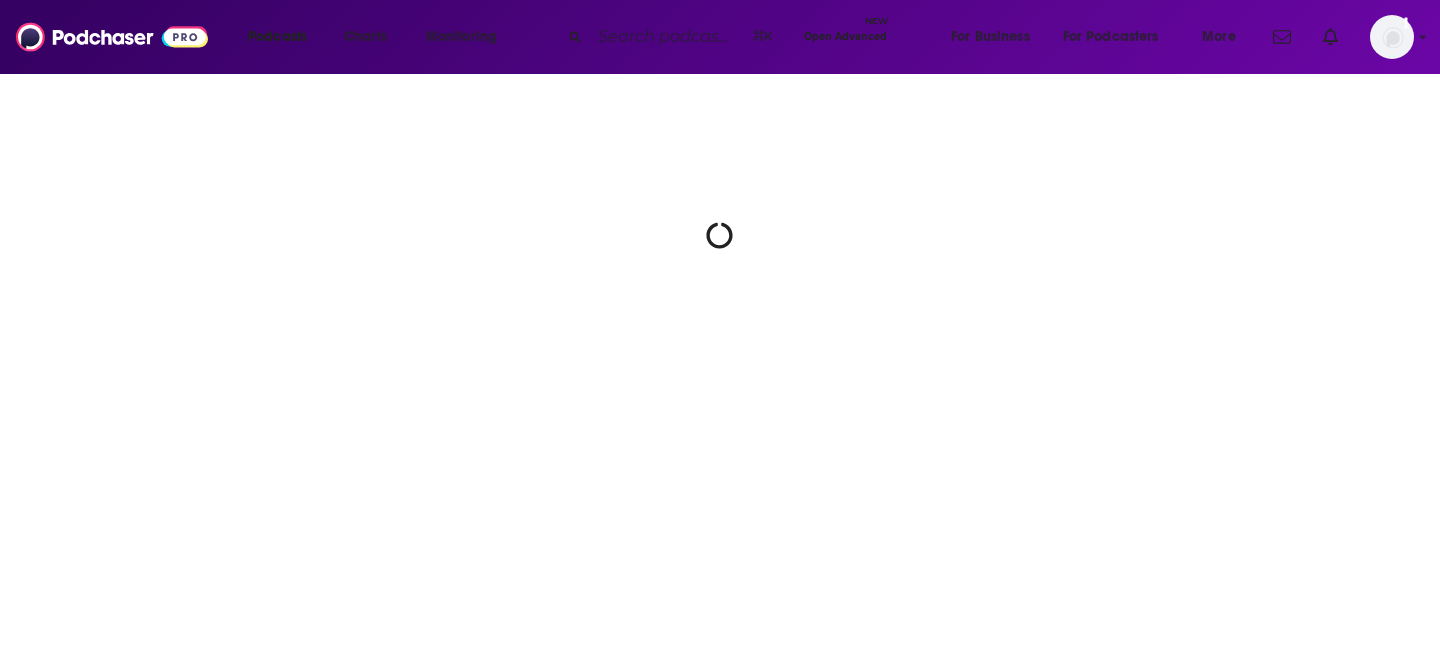scroll, scrollTop: 0, scrollLeft: 0, axis: both 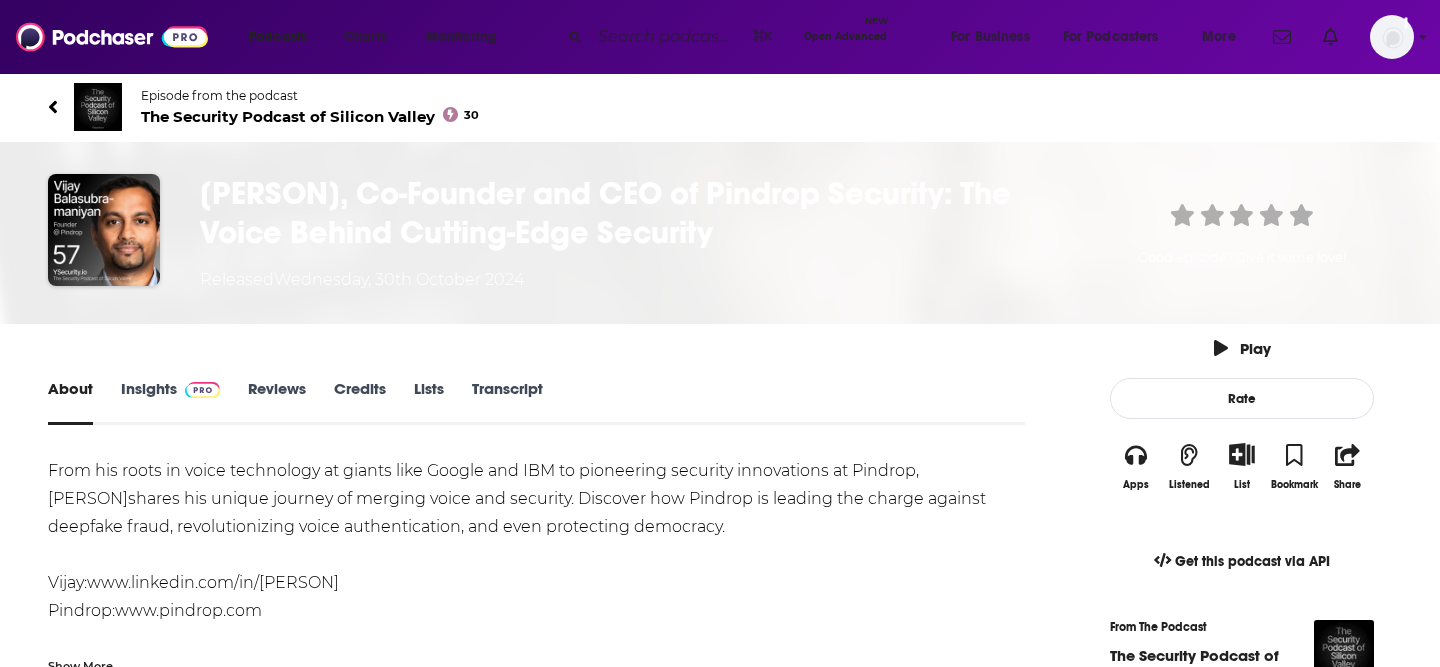 drag, startPoint x: 512, startPoint y: 269, endPoint x: 285, endPoint y: 175, distance: 245.6929 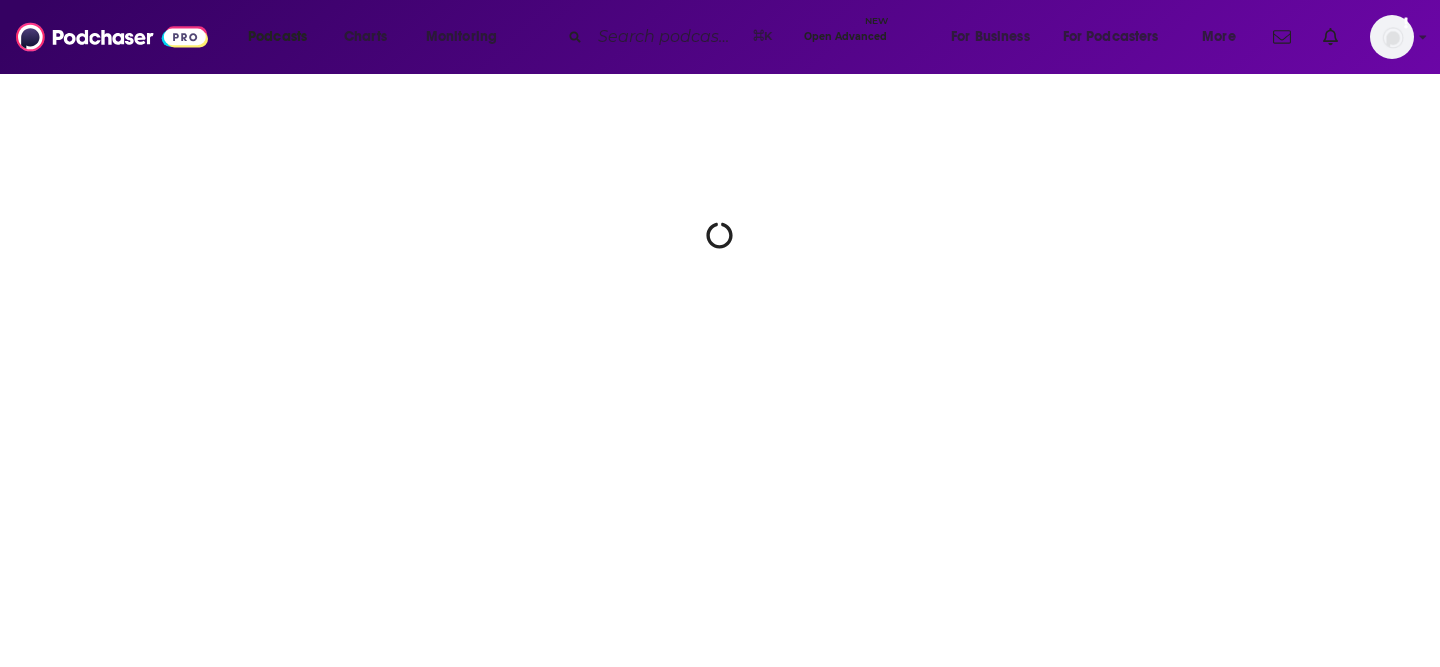 scroll, scrollTop: 0, scrollLeft: 0, axis: both 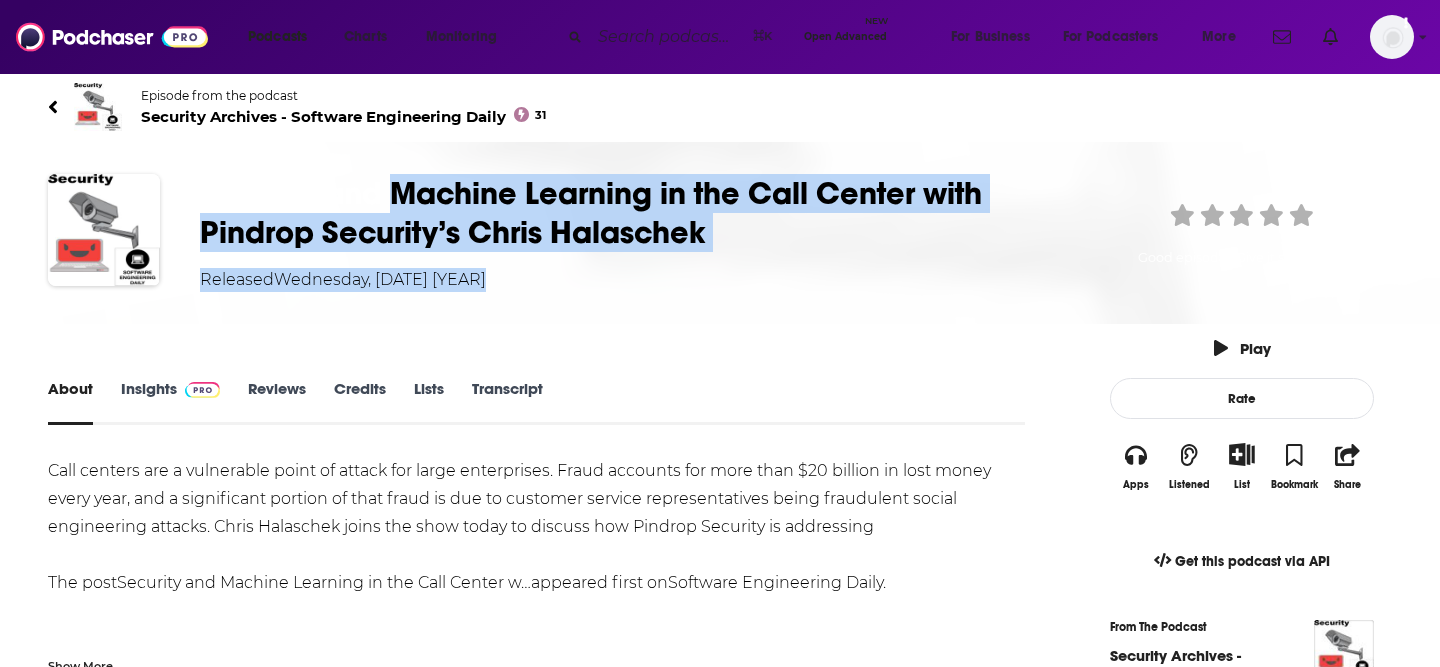drag, startPoint x: 1007, startPoint y: 232, endPoint x: 482, endPoint y: 195, distance: 526.3022 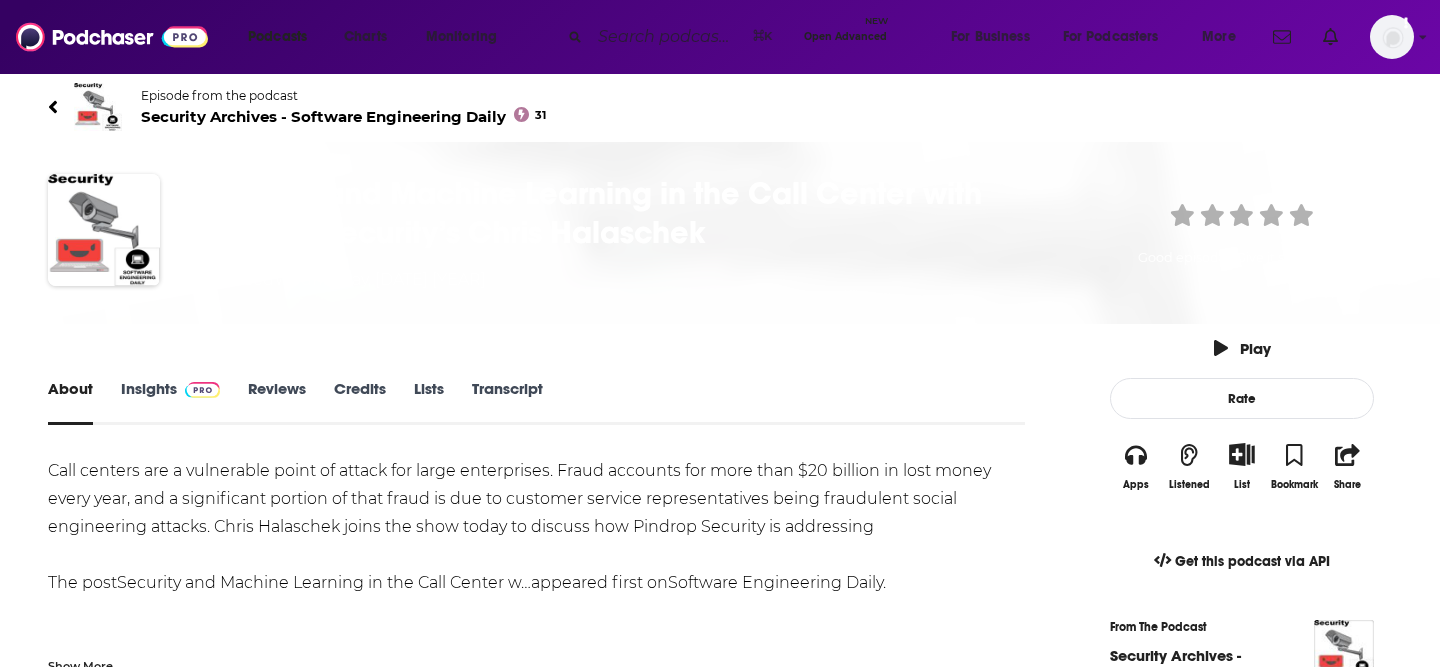 click on "Released  Wednesday, 6th July 2016" at bounding box center [630, 280] 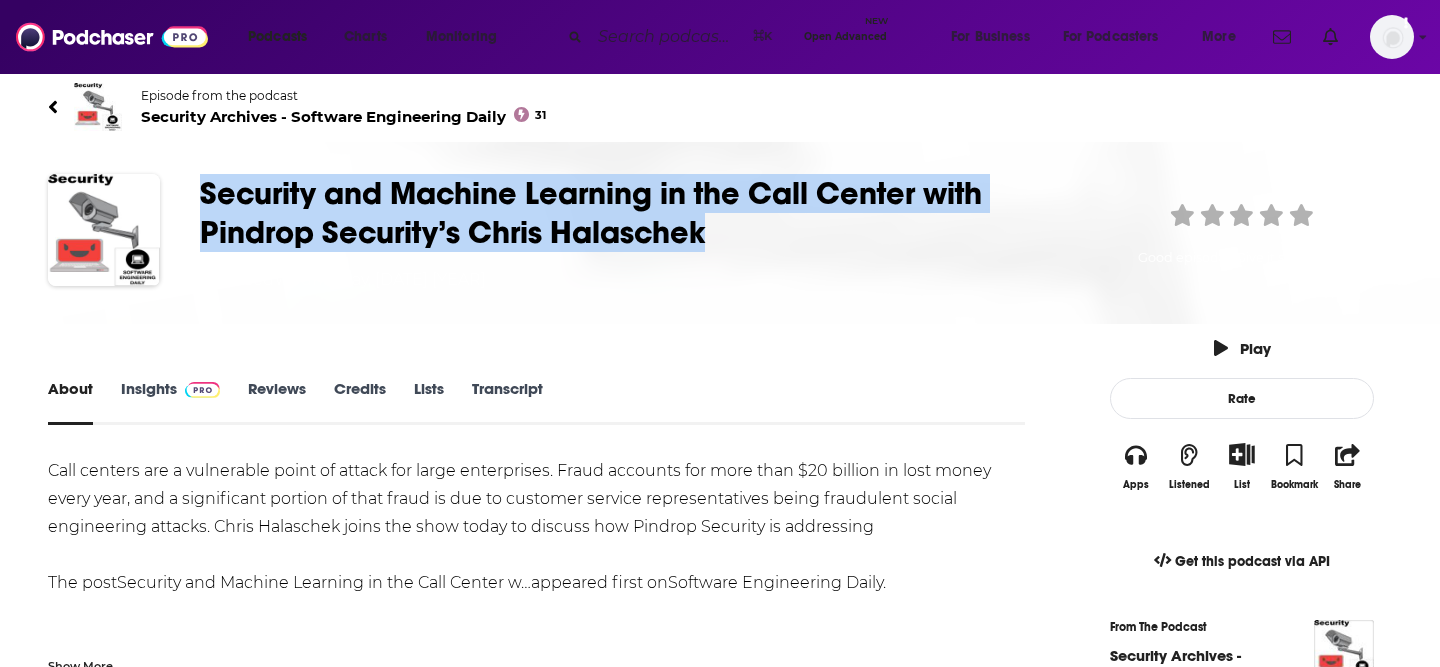 drag, startPoint x: 981, startPoint y: 239, endPoint x: 274, endPoint y: 178, distance: 709.62665 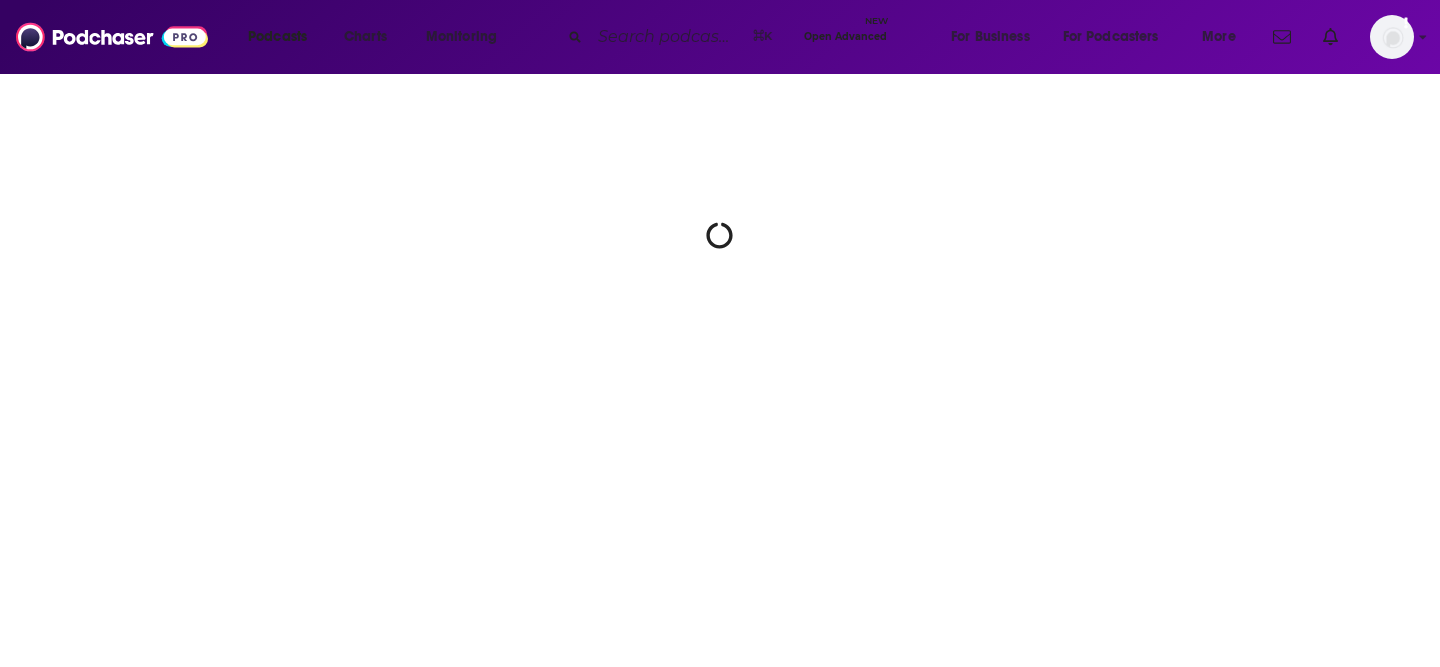 scroll, scrollTop: 0, scrollLeft: 0, axis: both 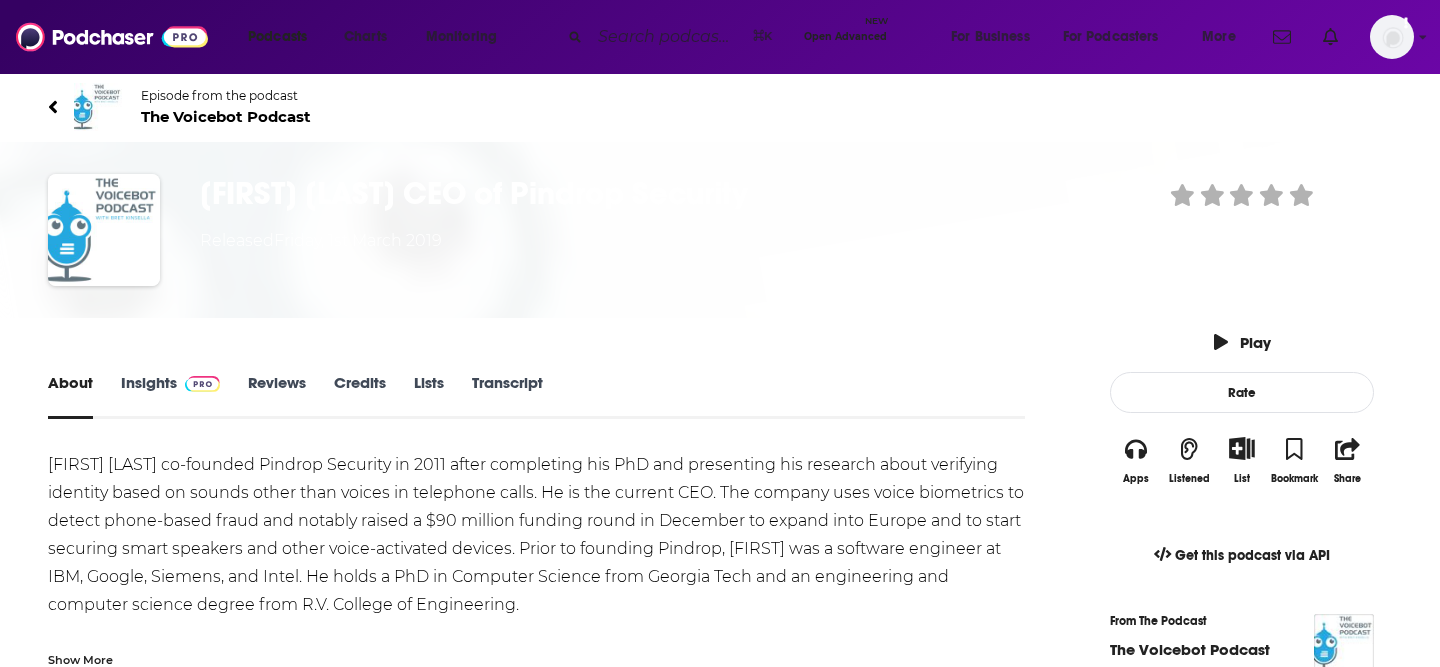 drag, startPoint x: 452, startPoint y: 232, endPoint x: 263, endPoint y: 191, distance: 193.39597 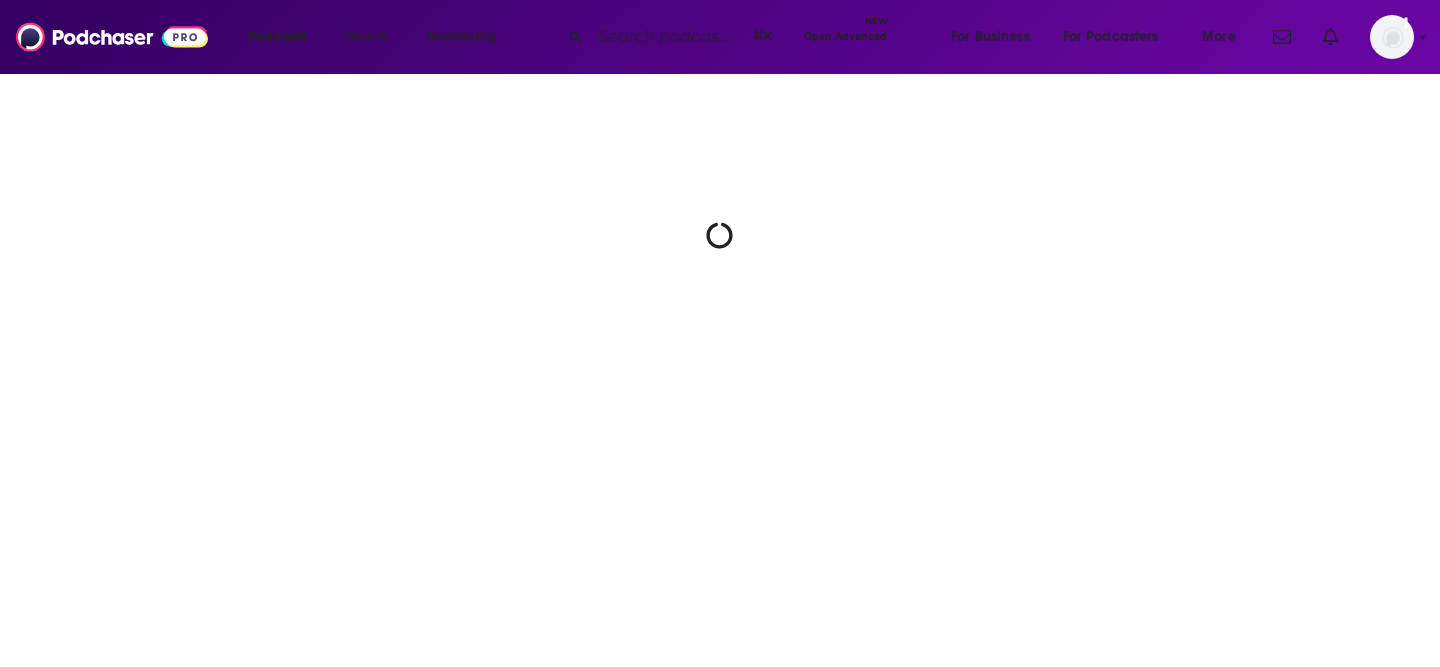 scroll, scrollTop: 0, scrollLeft: 0, axis: both 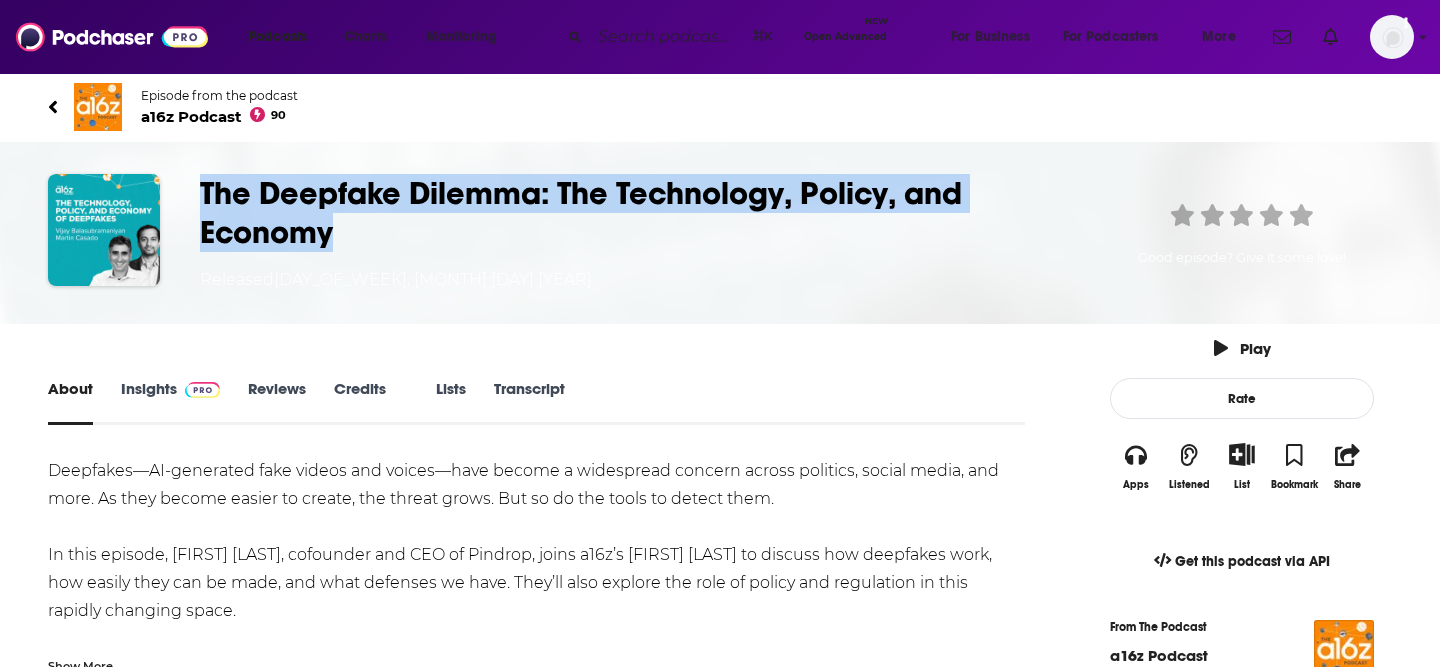 drag, startPoint x: 625, startPoint y: 239, endPoint x: 277, endPoint y: 191, distance: 351.29474 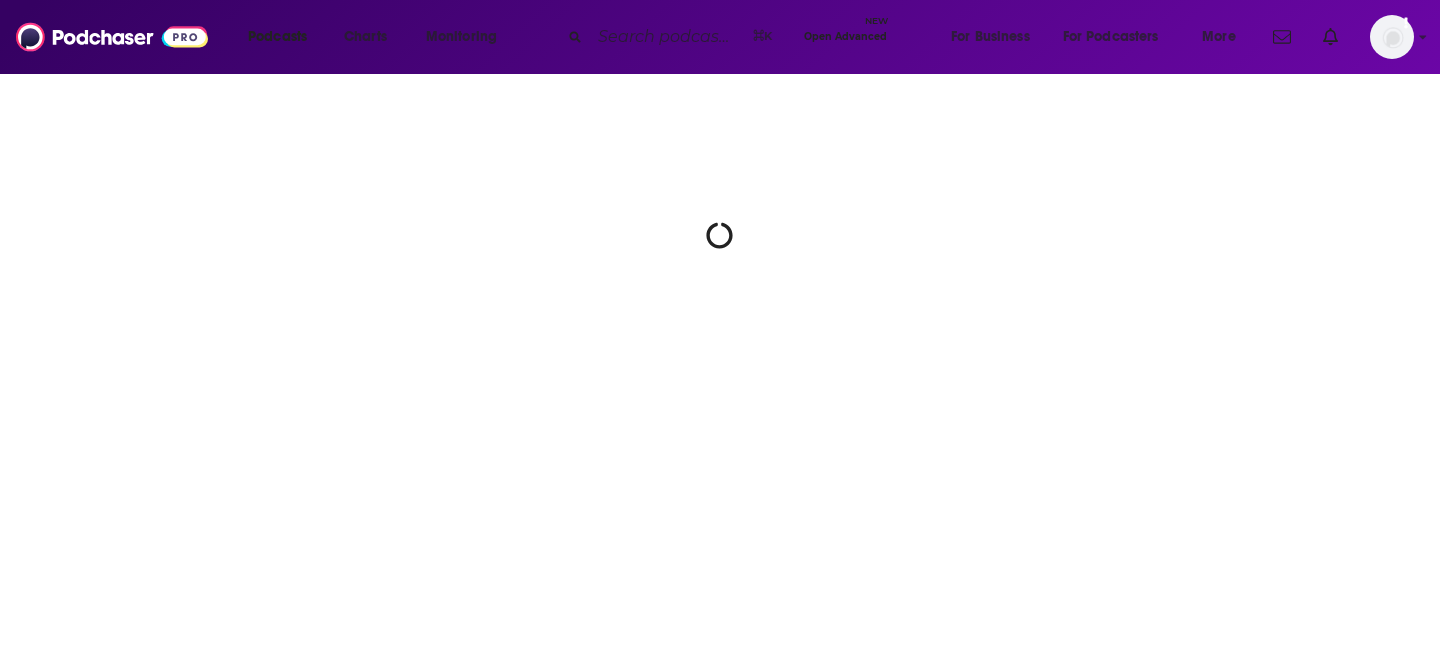 scroll, scrollTop: 0, scrollLeft: 0, axis: both 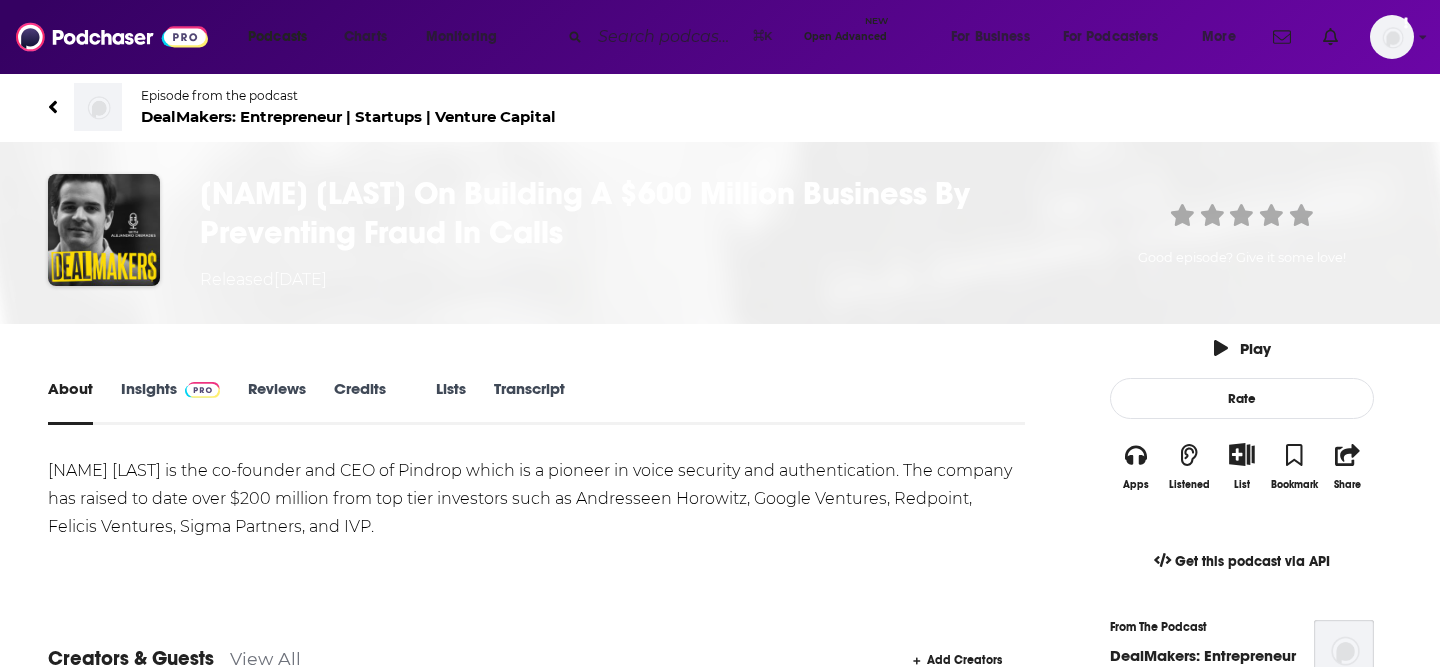 drag, startPoint x: 951, startPoint y: 228, endPoint x: 278, endPoint y: 181, distance: 674.63916 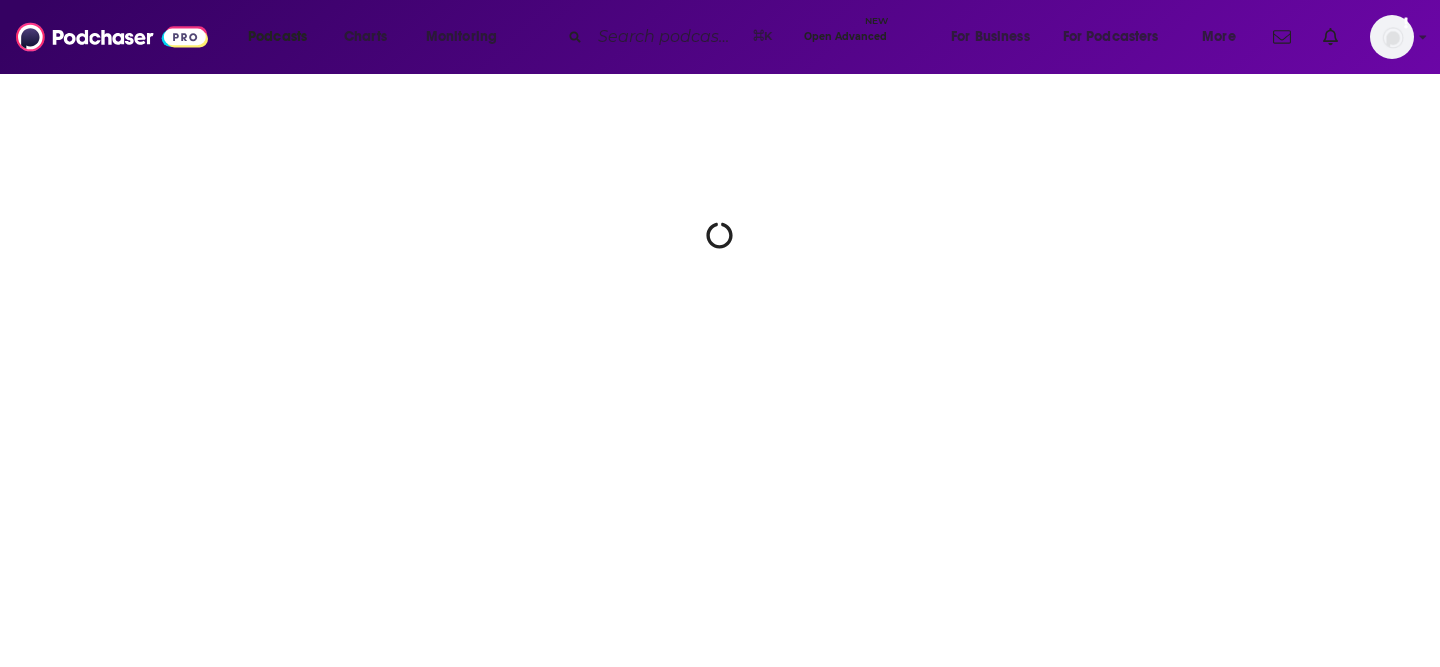 scroll, scrollTop: 0, scrollLeft: 0, axis: both 